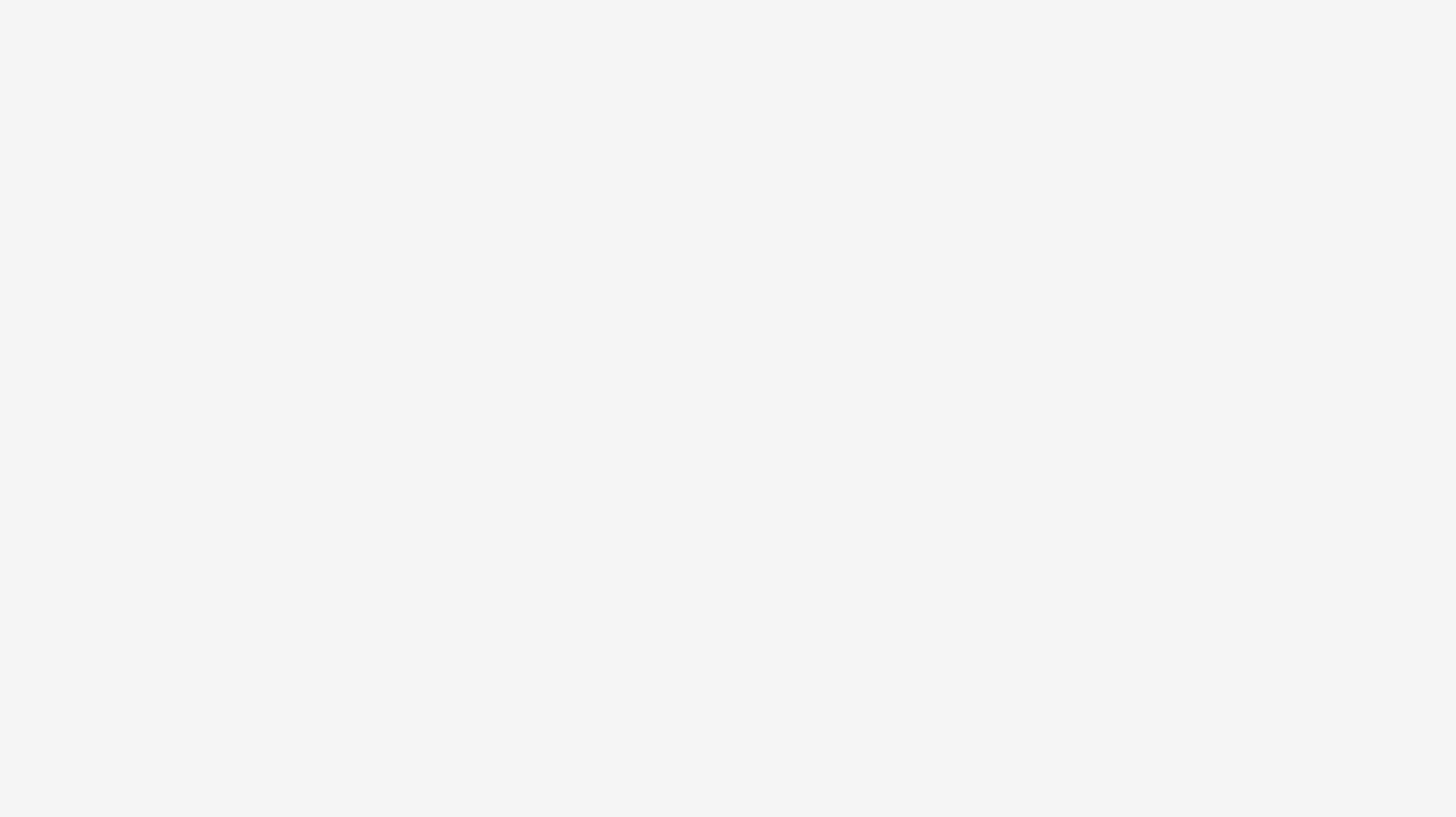 scroll, scrollTop: 0, scrollLeft: 0, axis: both 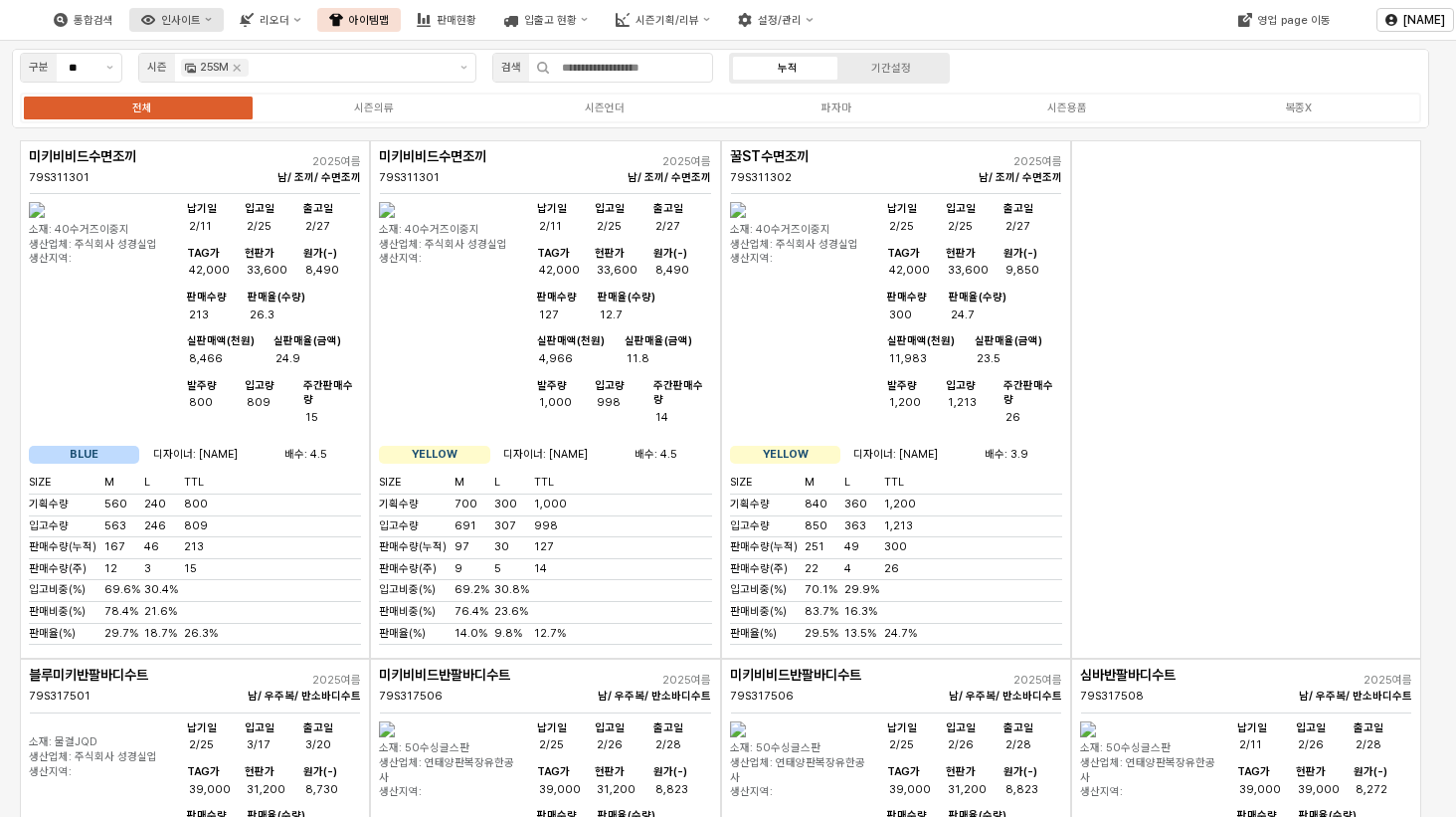 click on "인사이트" at bounding box center (176, 20) 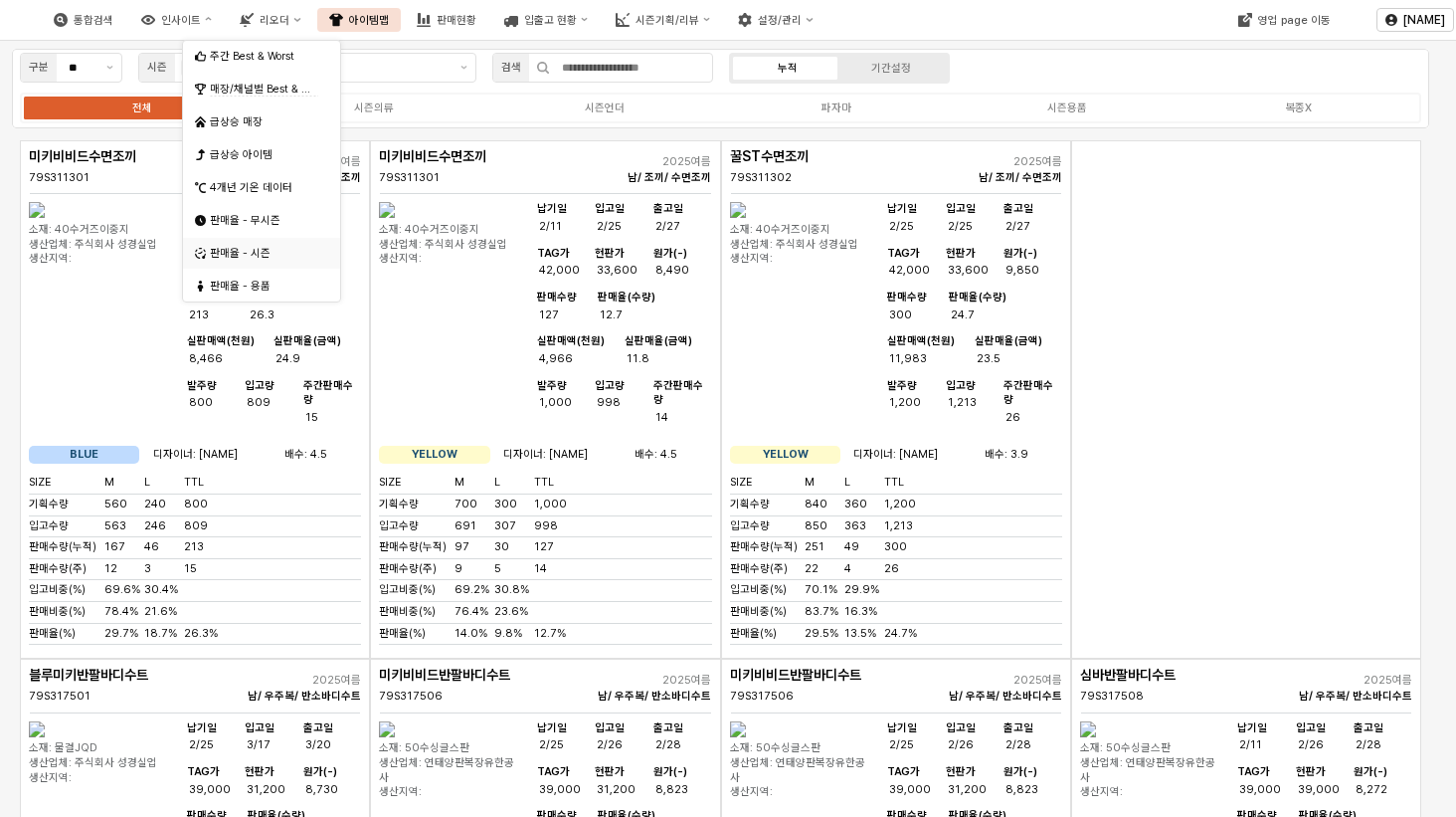 click on "판매율 - 시즌" at bounding box center [264, 253] 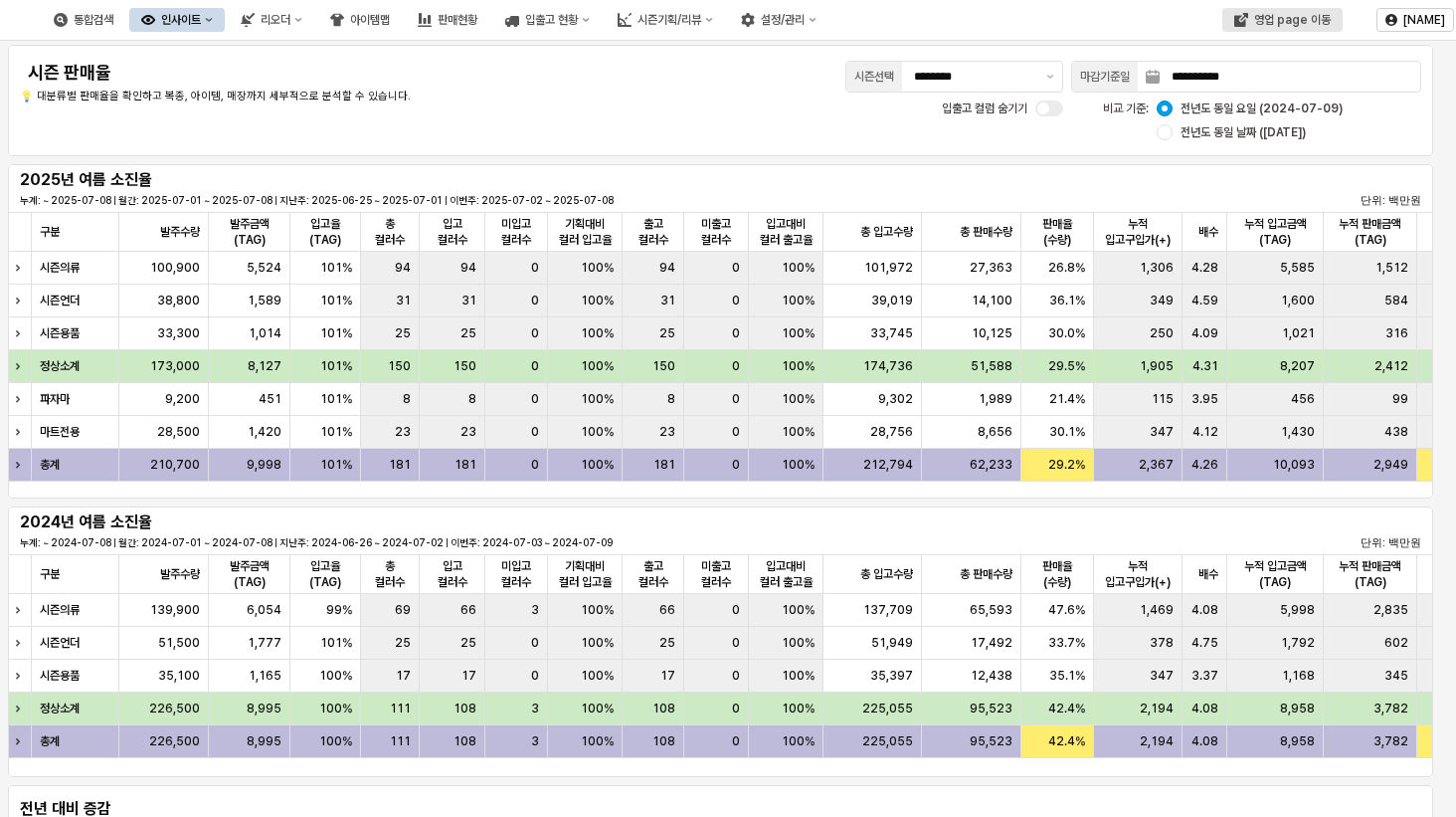 click on "영업 page 이동" at bounding box center (1292, 20) 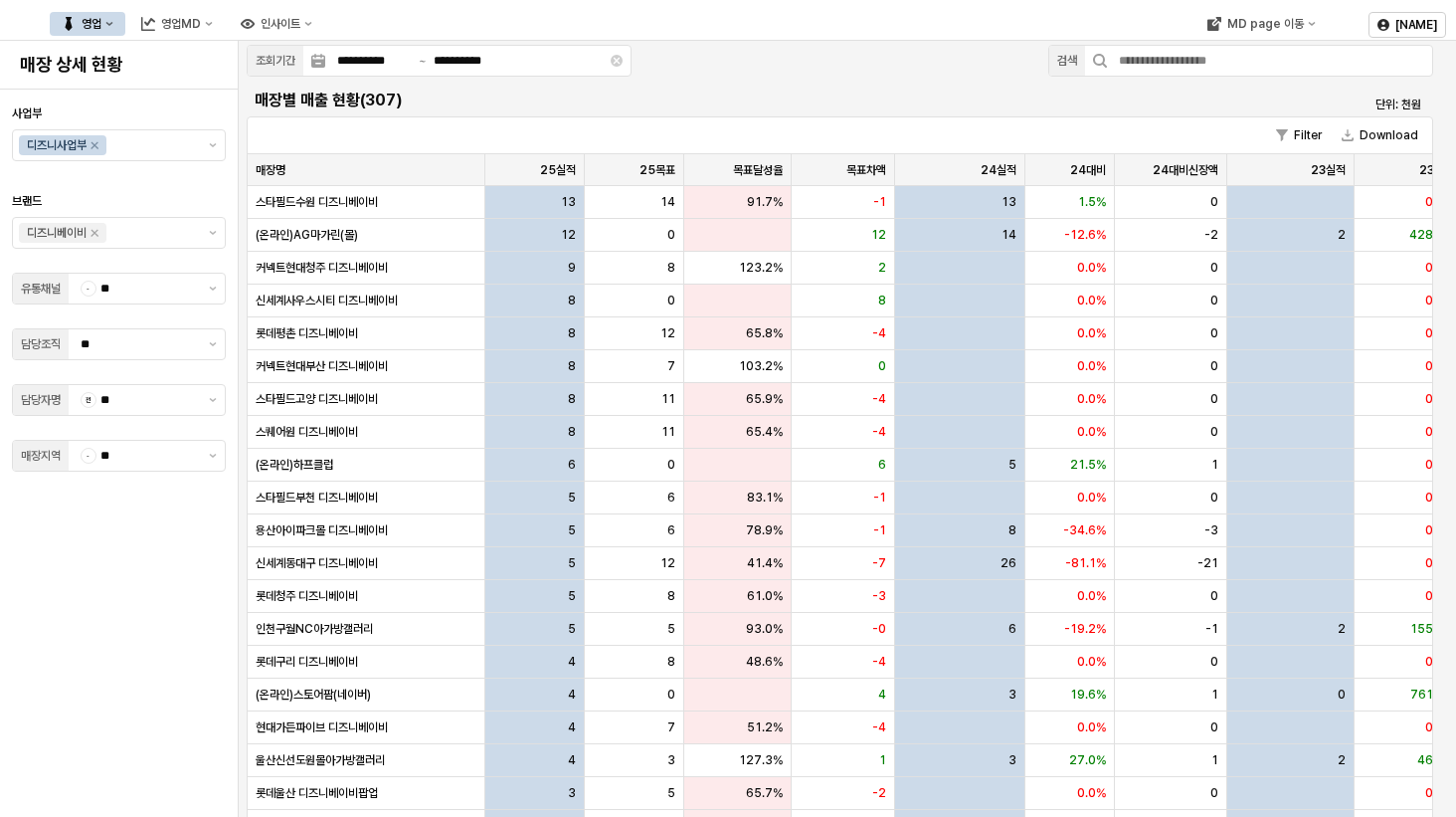click on "영업" at bounding box center [88, 24] 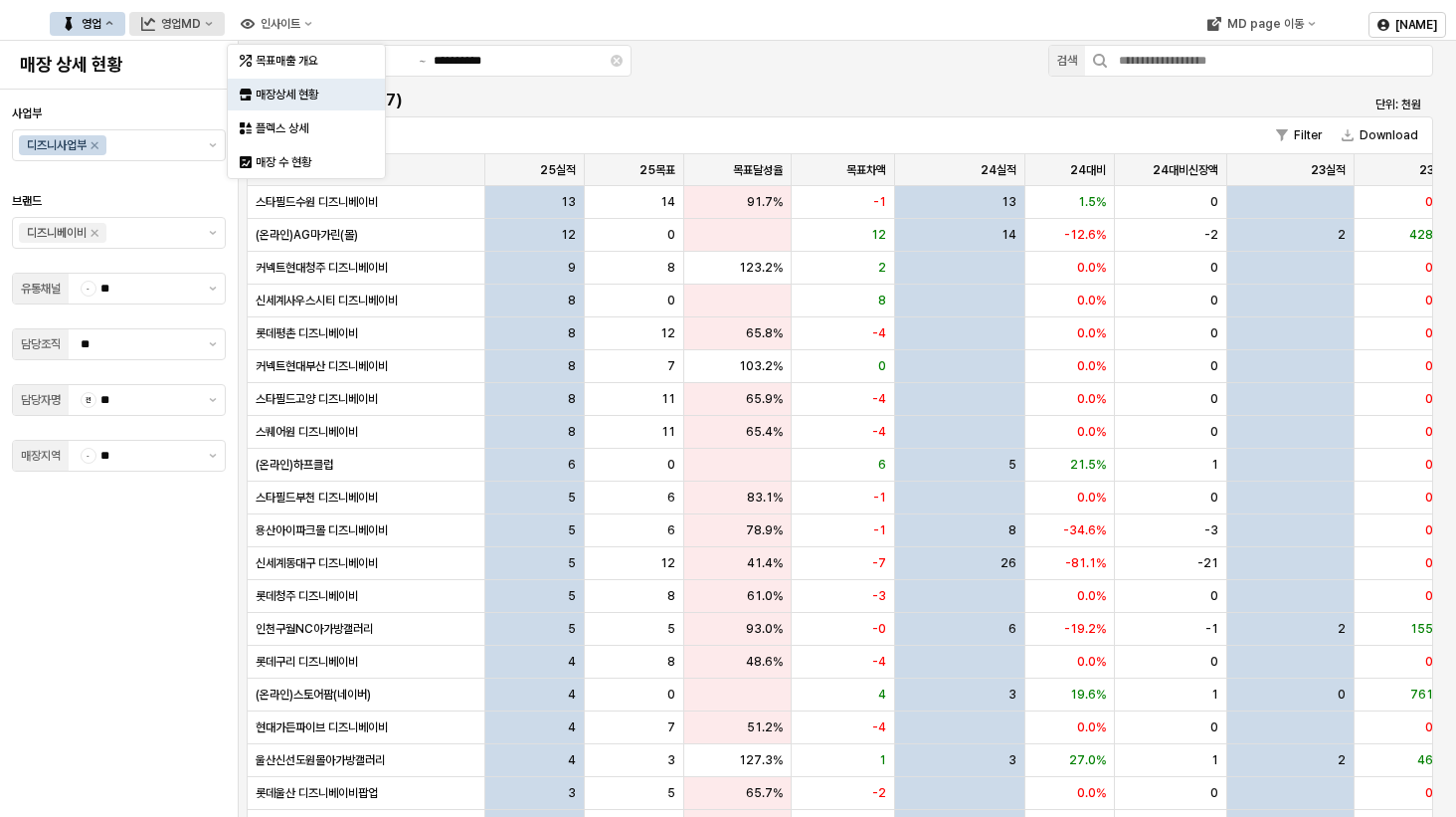 click at bounding box center (209, 24) 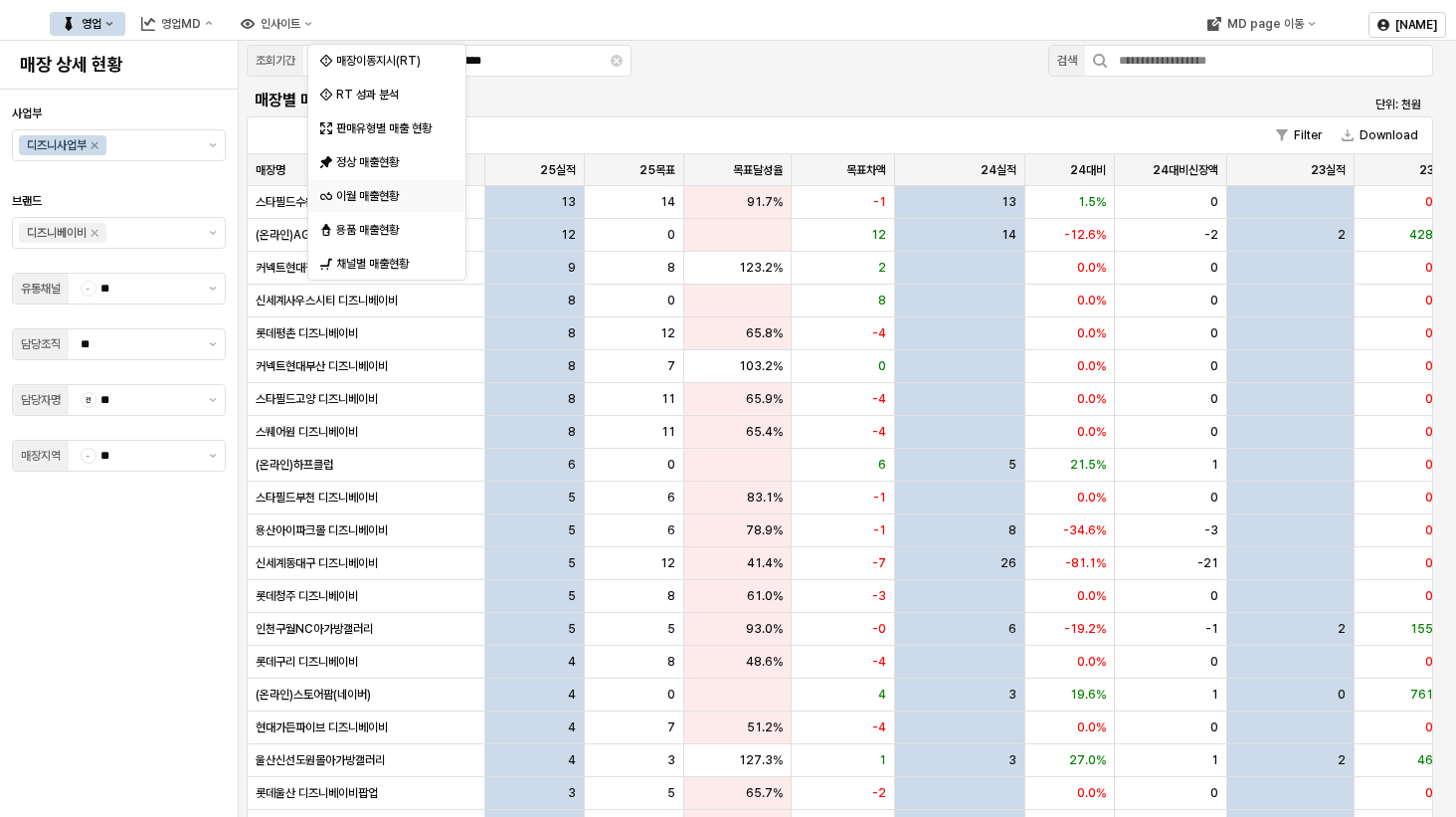click on "이월 매출현황" at bounding box center (389, 196) 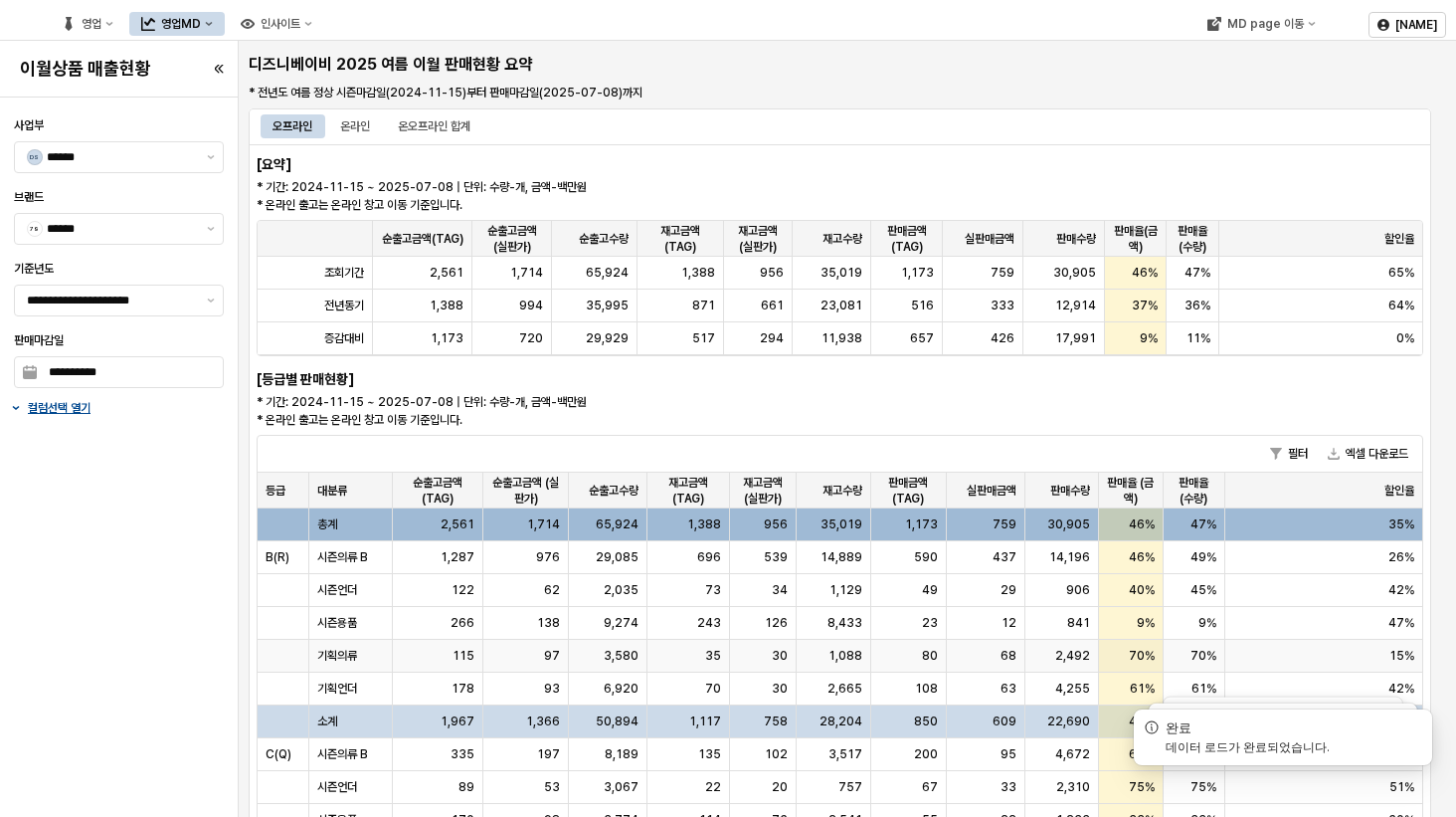 click on "기획의류" at bounding box center [327, 524] 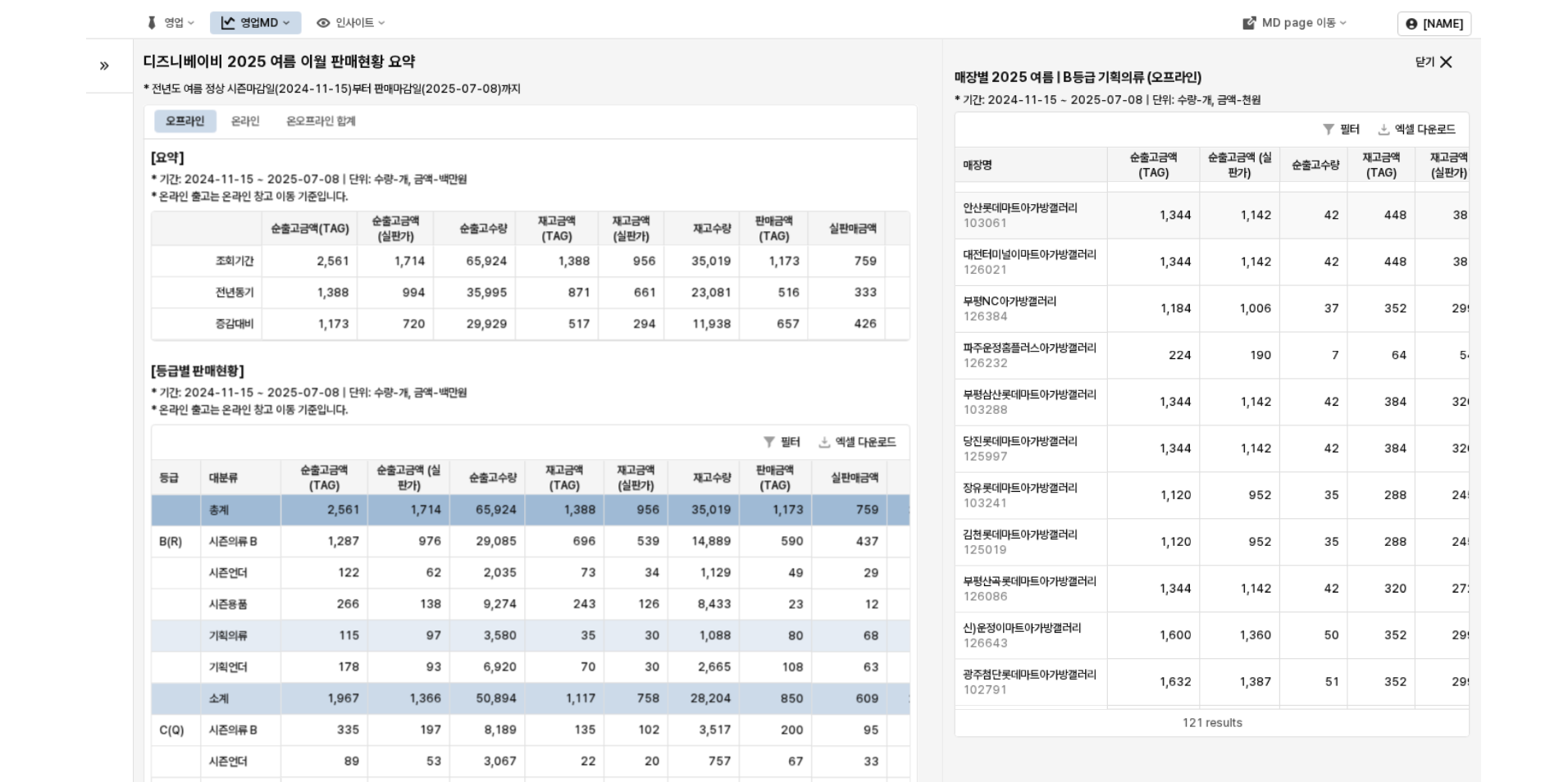 scroll, scrollTop: 1394, scrollLeft: 0, axis: vertical 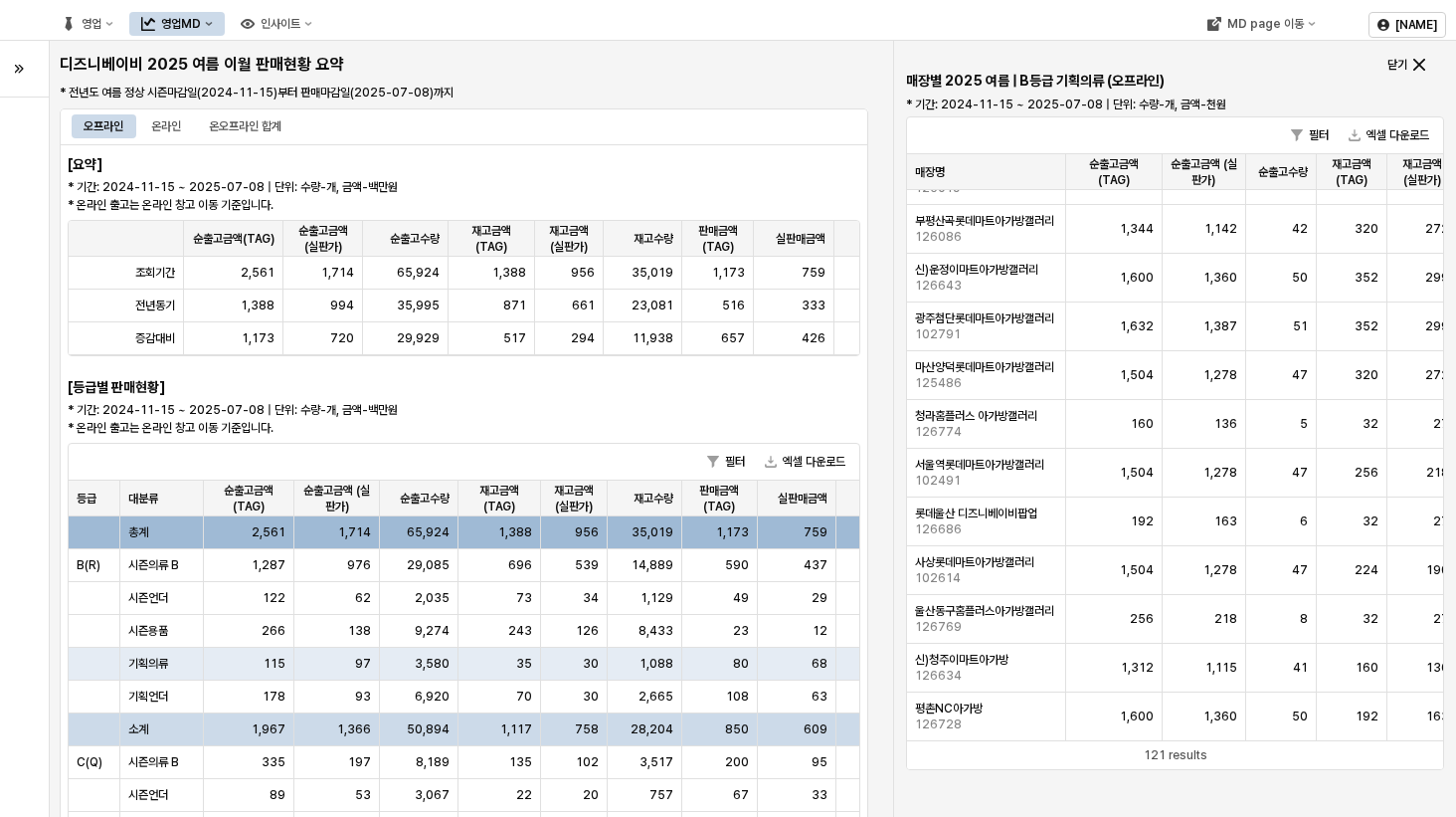 click at bounding box center [1419, 65] 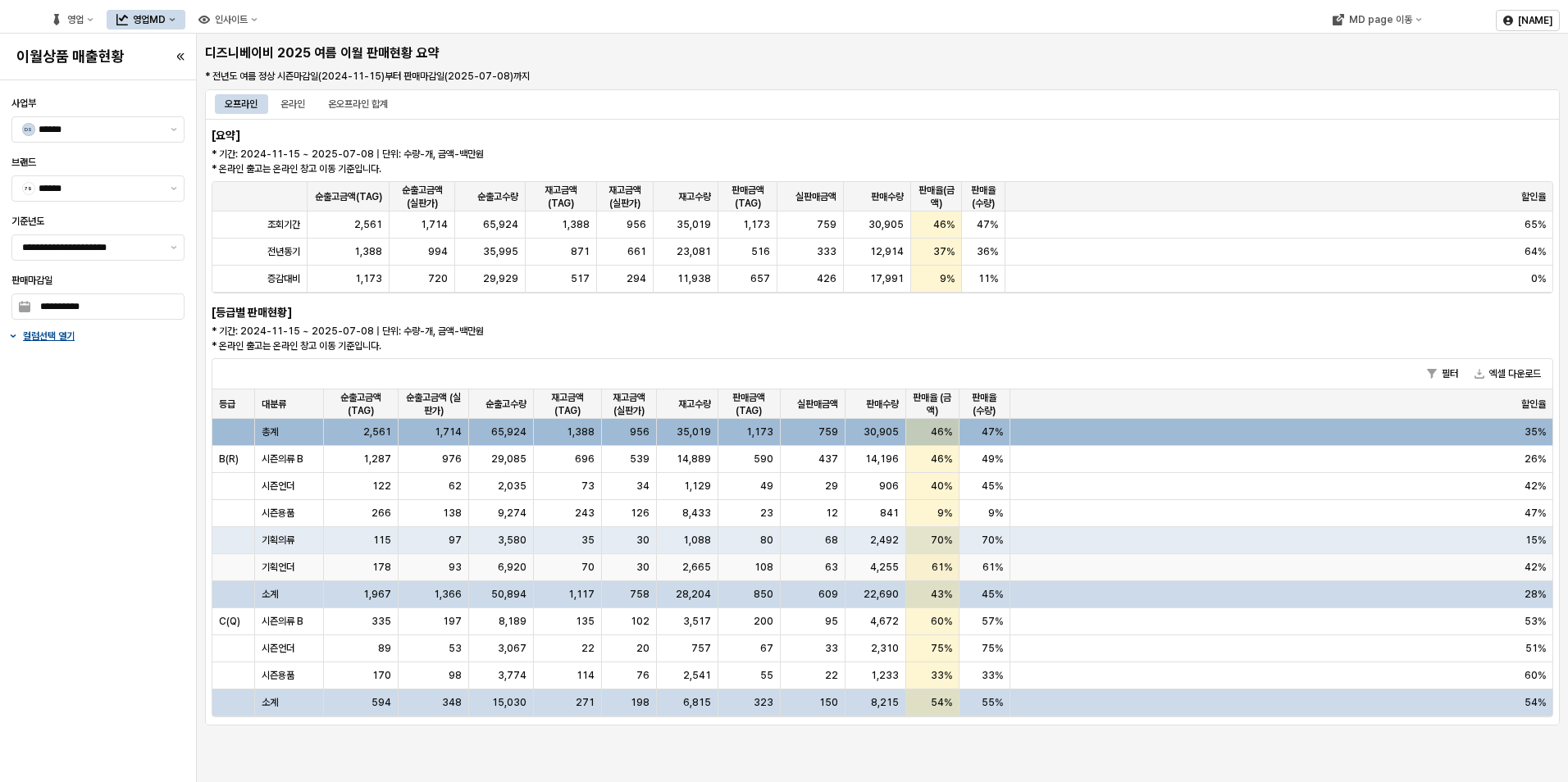 click on "기획언더" at bounding box center (289, 432) 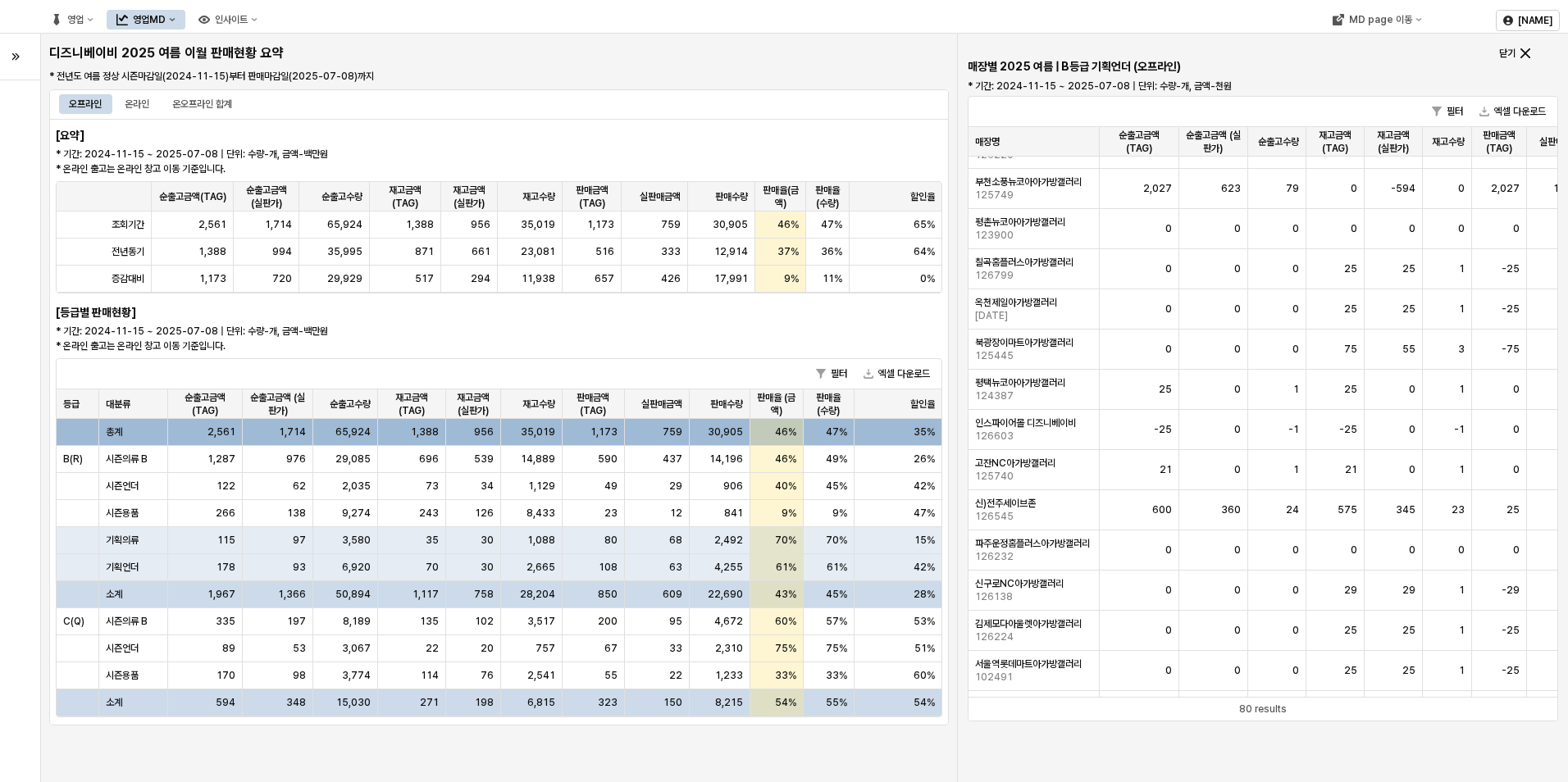 click at bounding box center [1525, 53] 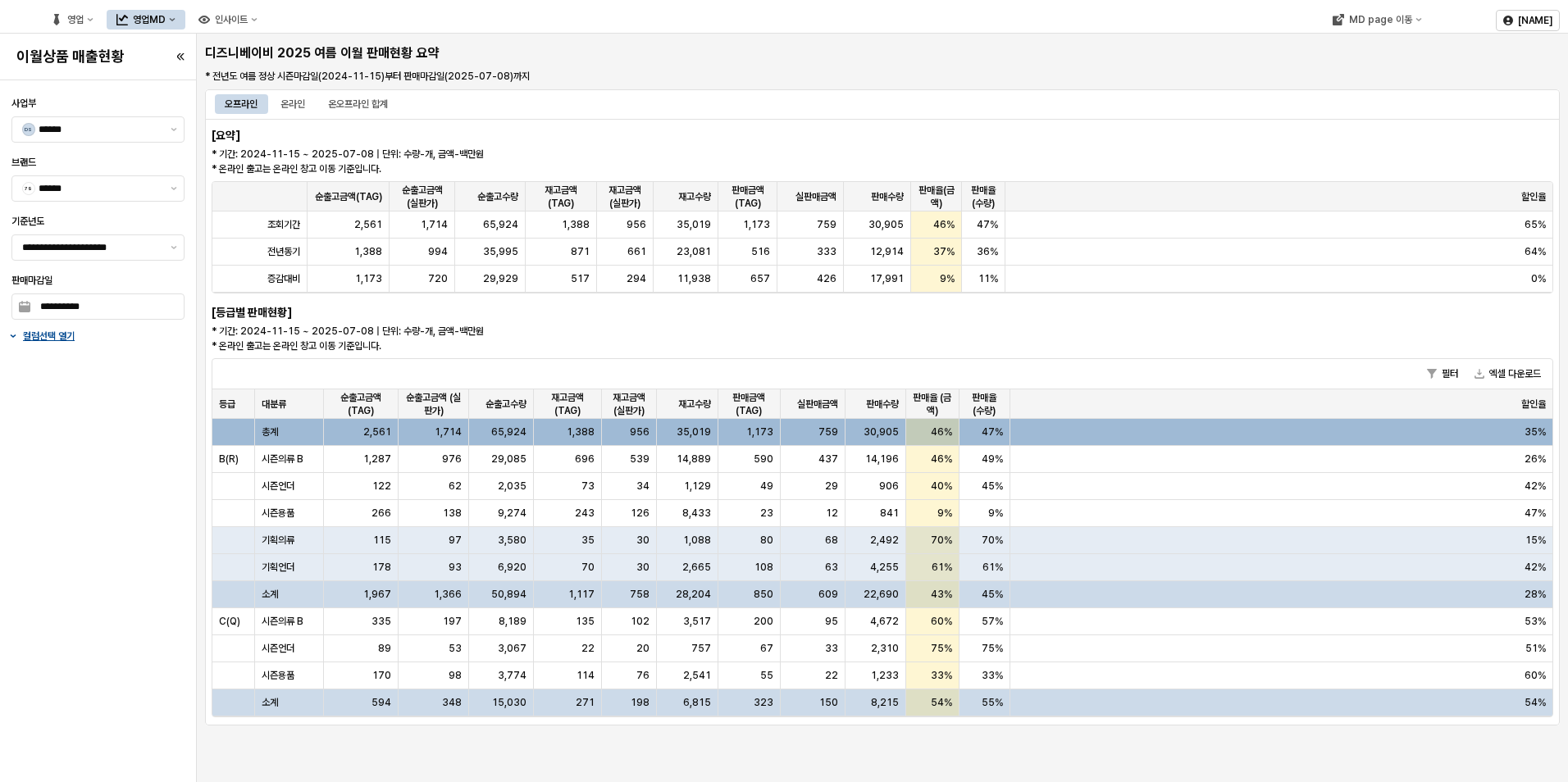 click on "[요약] * 기간: 2024-11-15 ~ 2025-07-08 | 단위: 수량-개, 금액-백만원 * 온라인 출고는 온라인 창고 이동 기준입니다. 순출고금액(TAG) 순출고금액(TAG) 순출고금액 (실판가) 순출고금액 (실판가) 순출고수량 순출고수량 재고금액(TAG) 재고금액(TAG) 재고금액 (실판가) 재고금액 (실판가) 재고수량 재고수량 판매금액(TAG) 판매금액(TAG) 실판매금액 실판매금액 판매수량 판매수량 판매율(금액) 판매율(금액) 판매율(수량) 판매율(수량) 할인율 할인율 조회기간 2,561 1,714 65,924 1,388 956 35,019 1,173 759 30,905 46% 47% 65% 전년동기 1,388 994 35,995 871 661 23,081 516 333 12,914 37% 36% 64% 증감대비 1,173 720 29,929 517 294 11,938 657 426 17,991 9% 11% 0% [등급별 판매현황] * 기간: 2024-11-15 ~ 2025-07-08 | 단위: 수량-개, 금액-백만원 * 온라인 출고는 온라인 창고 이동 기준입니다. 필터 엑셀 다운로드 등급 등급 대분류 대분류 할인율" at bounding box center [882, 422] 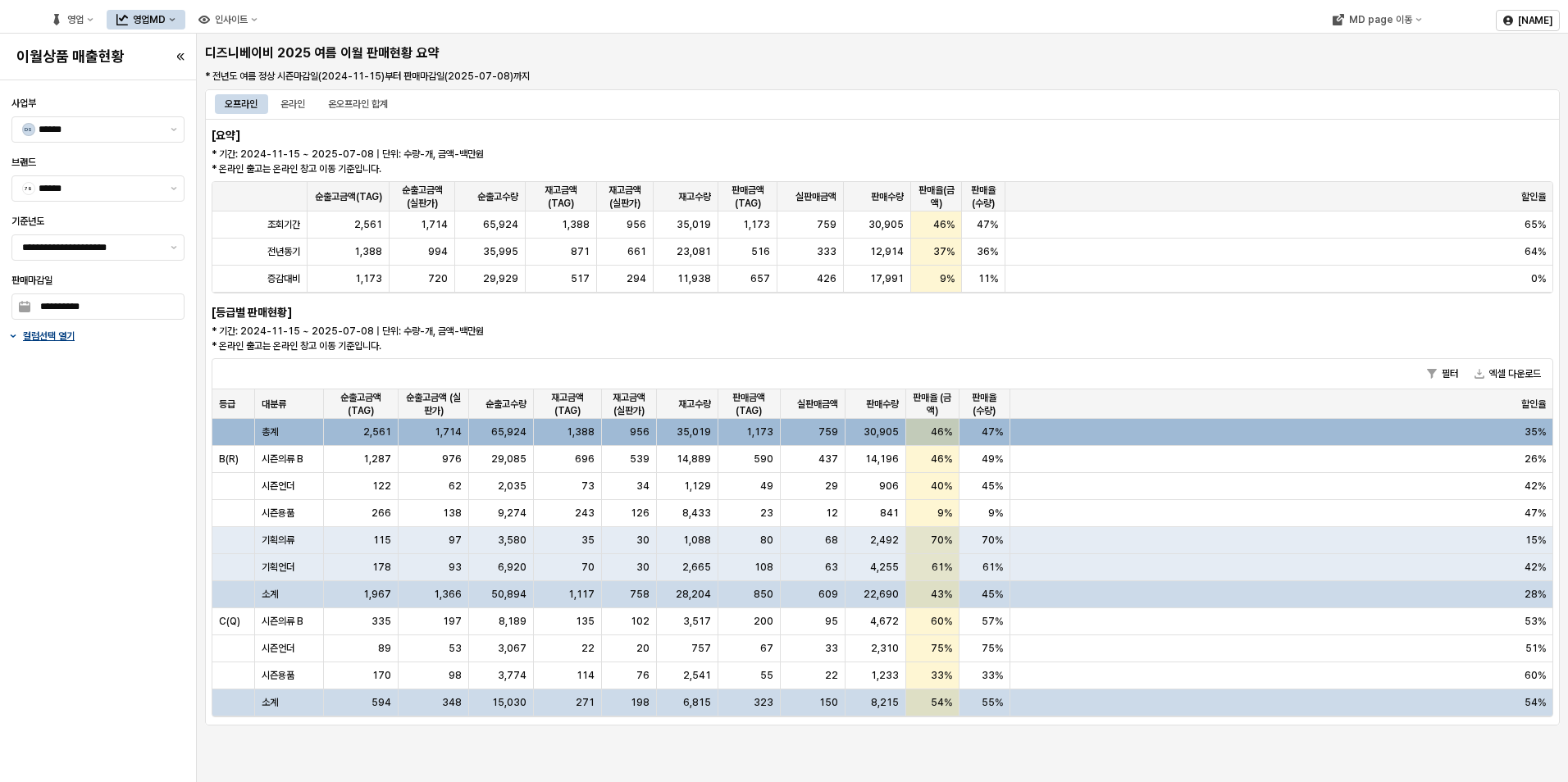click on "컬럼선택 열기" at bounding box center [98, 336] 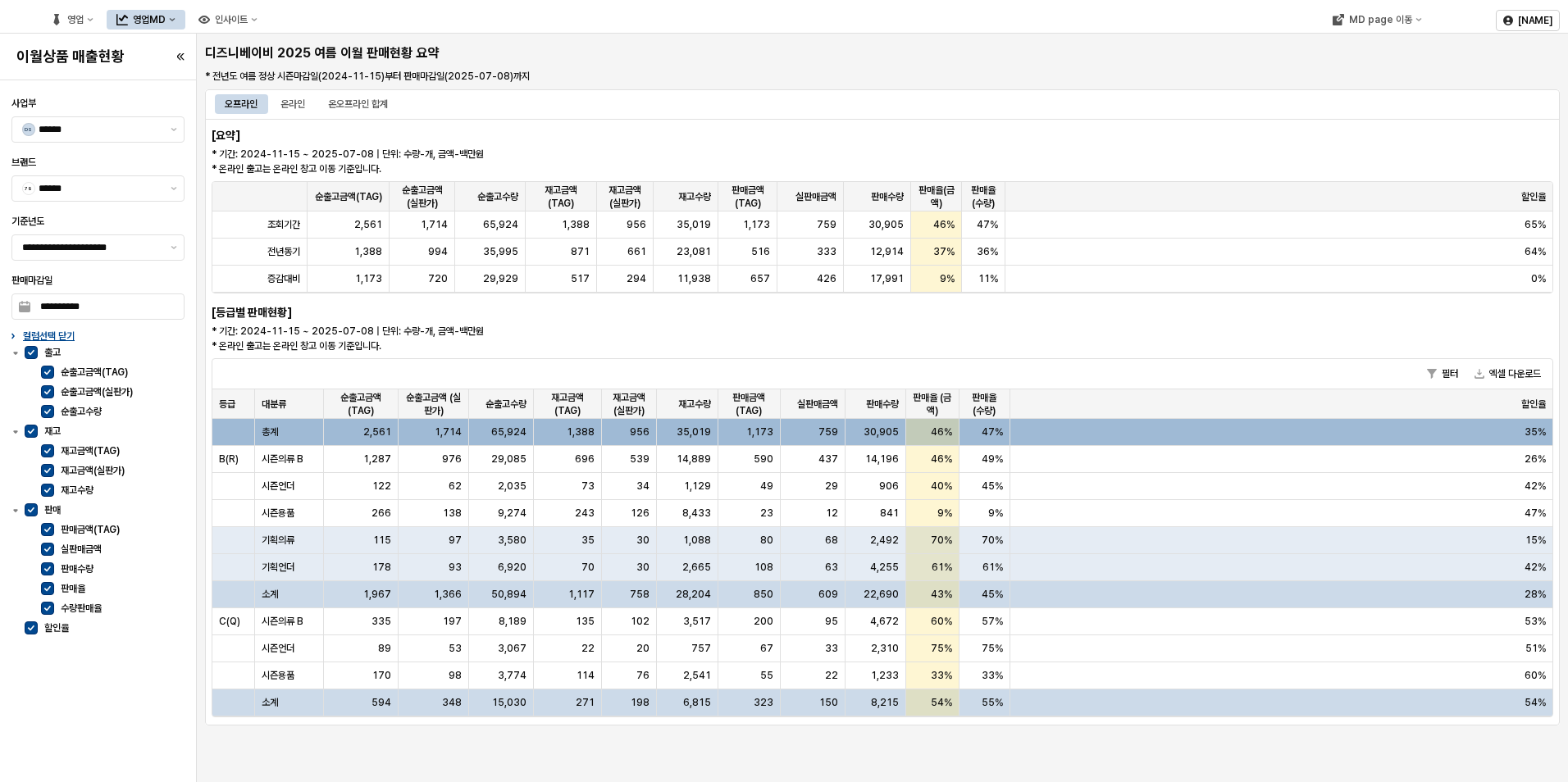 click on "**********" at bounding box center (98, 431) 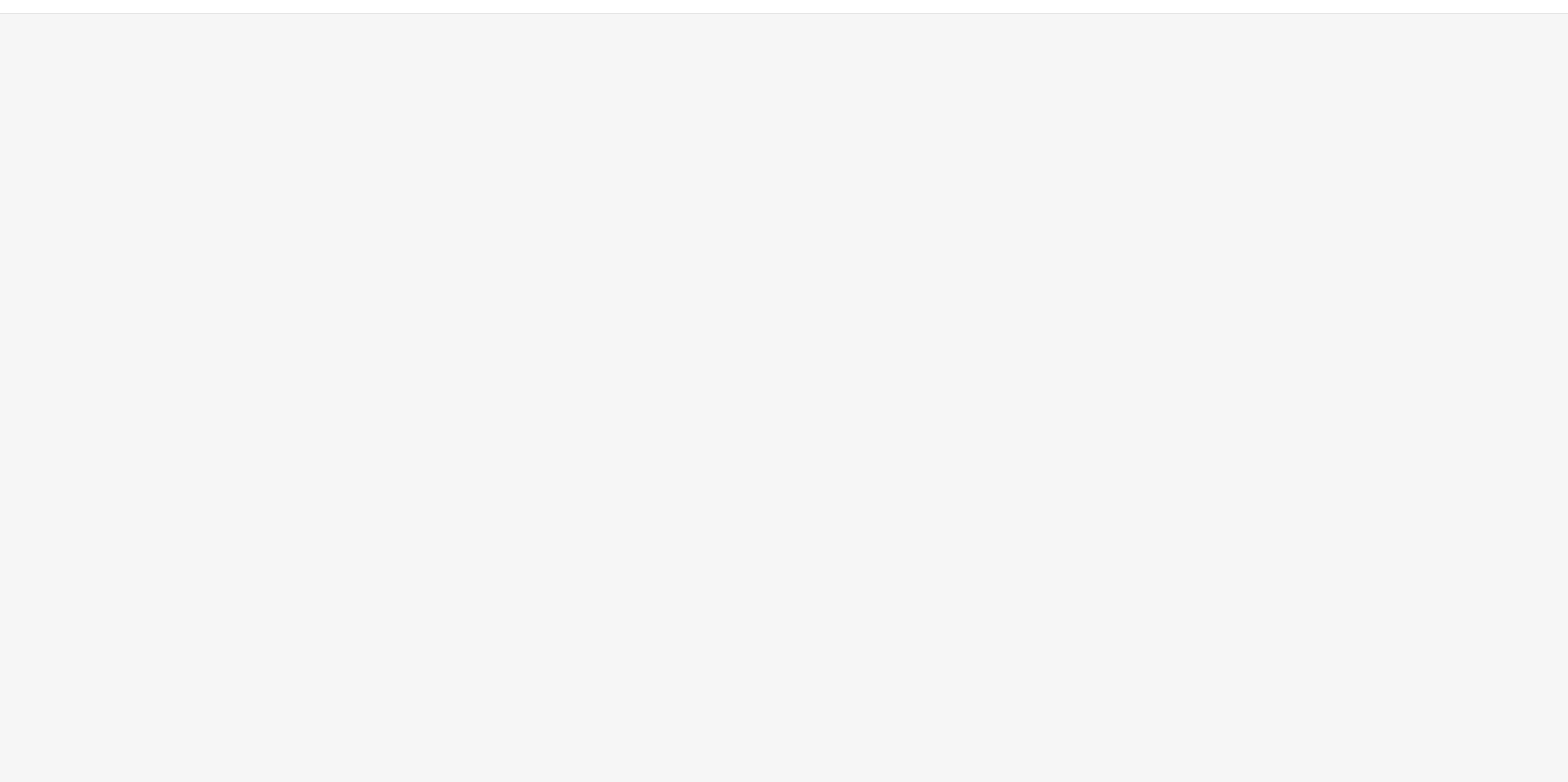scroll, scrollTop: 0, scrollLeft: 0, axis: both 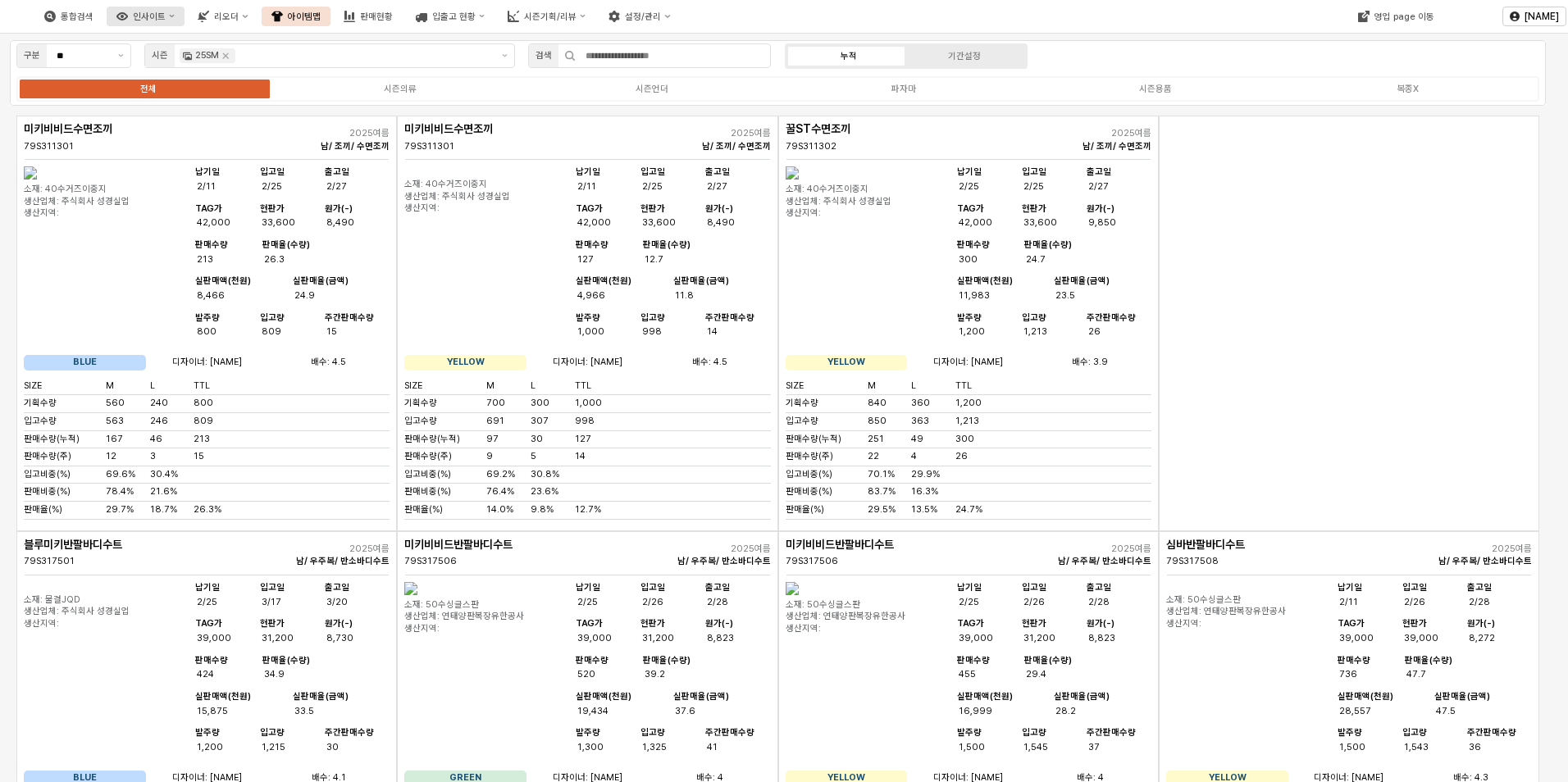 click at bounding box center (171, 16) 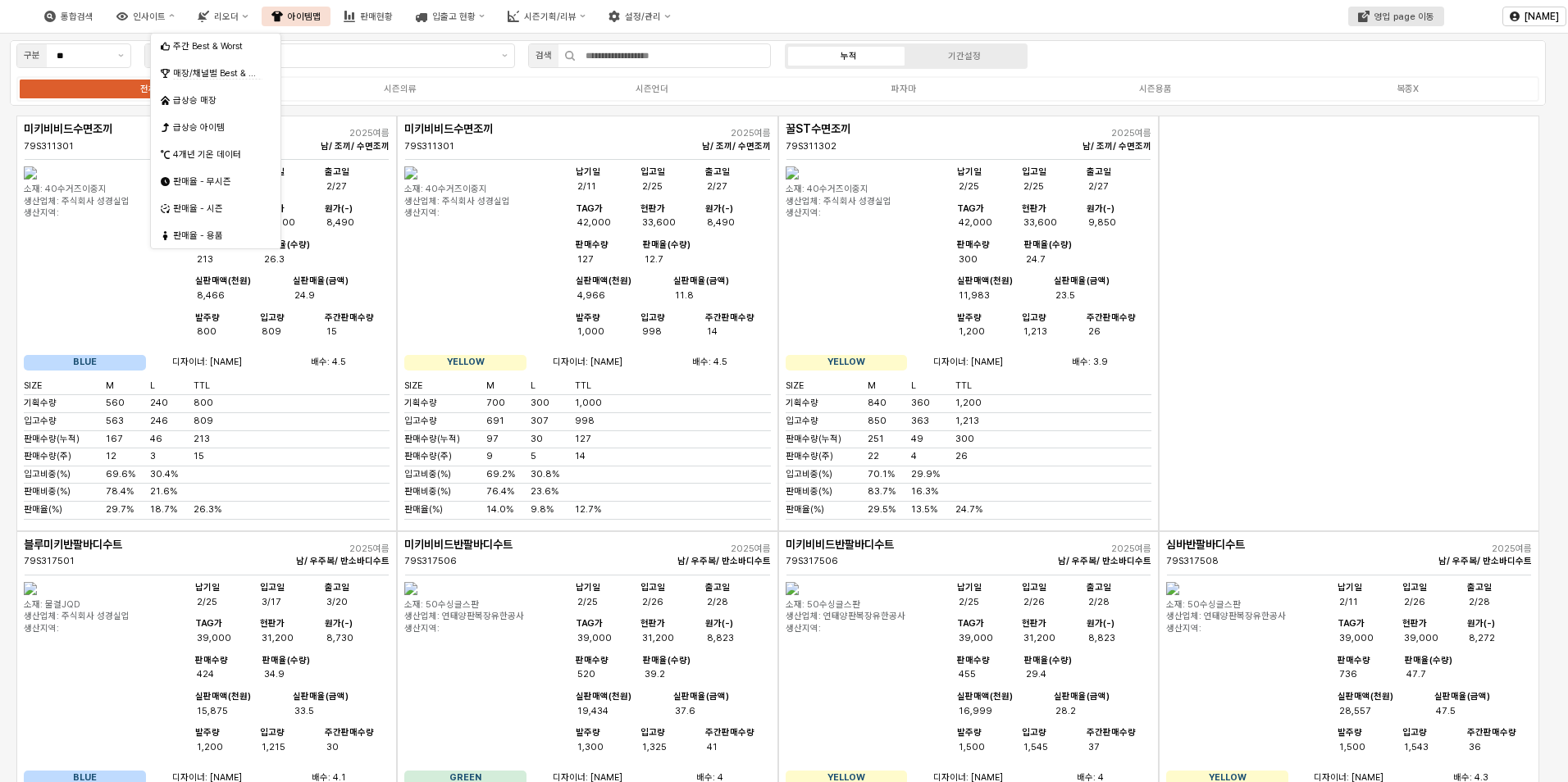 click on "영업 page 이동" at bounding box center [1404, 16] 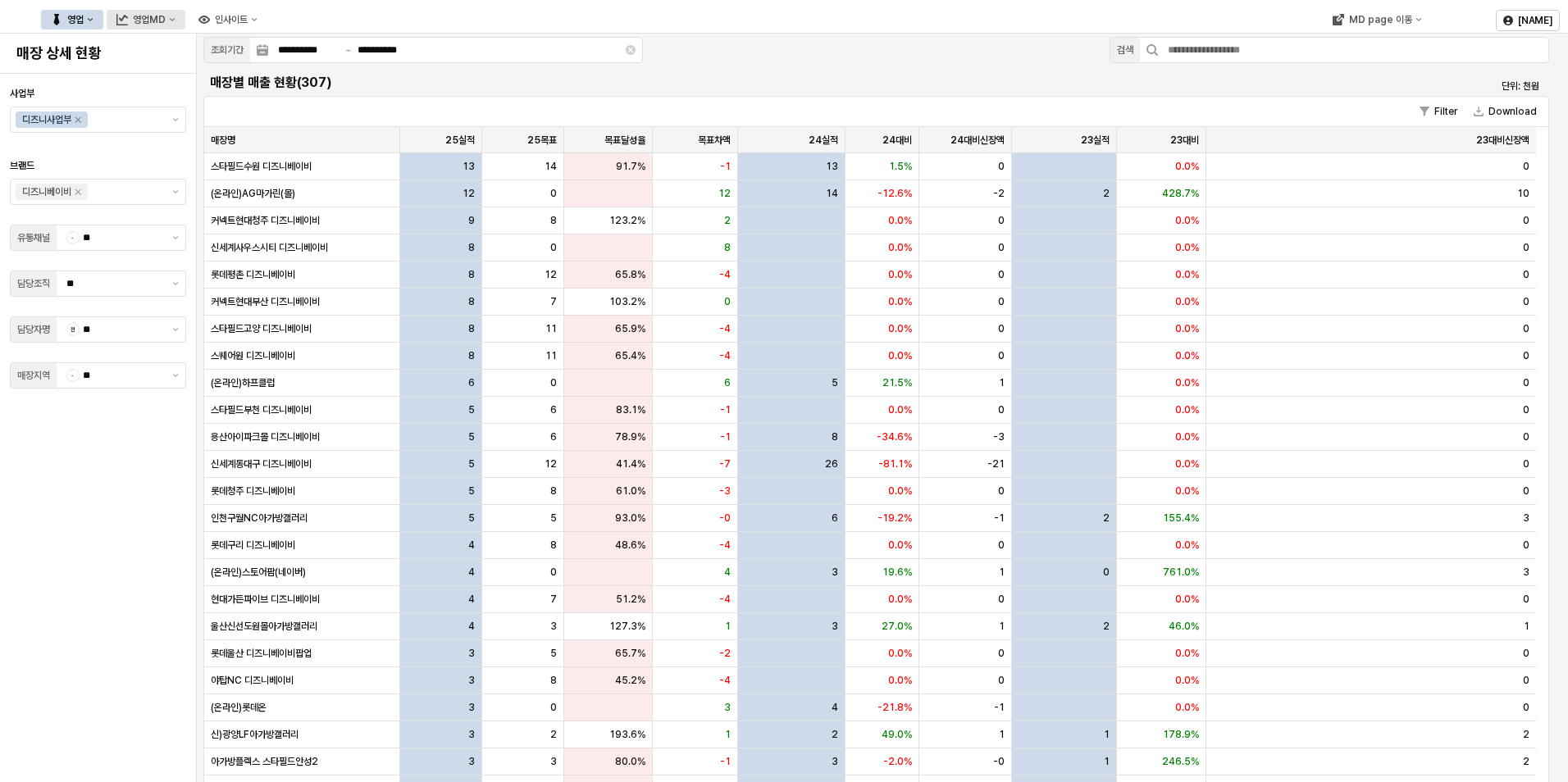 click on "영업MD" at bounding box center [149, 20] 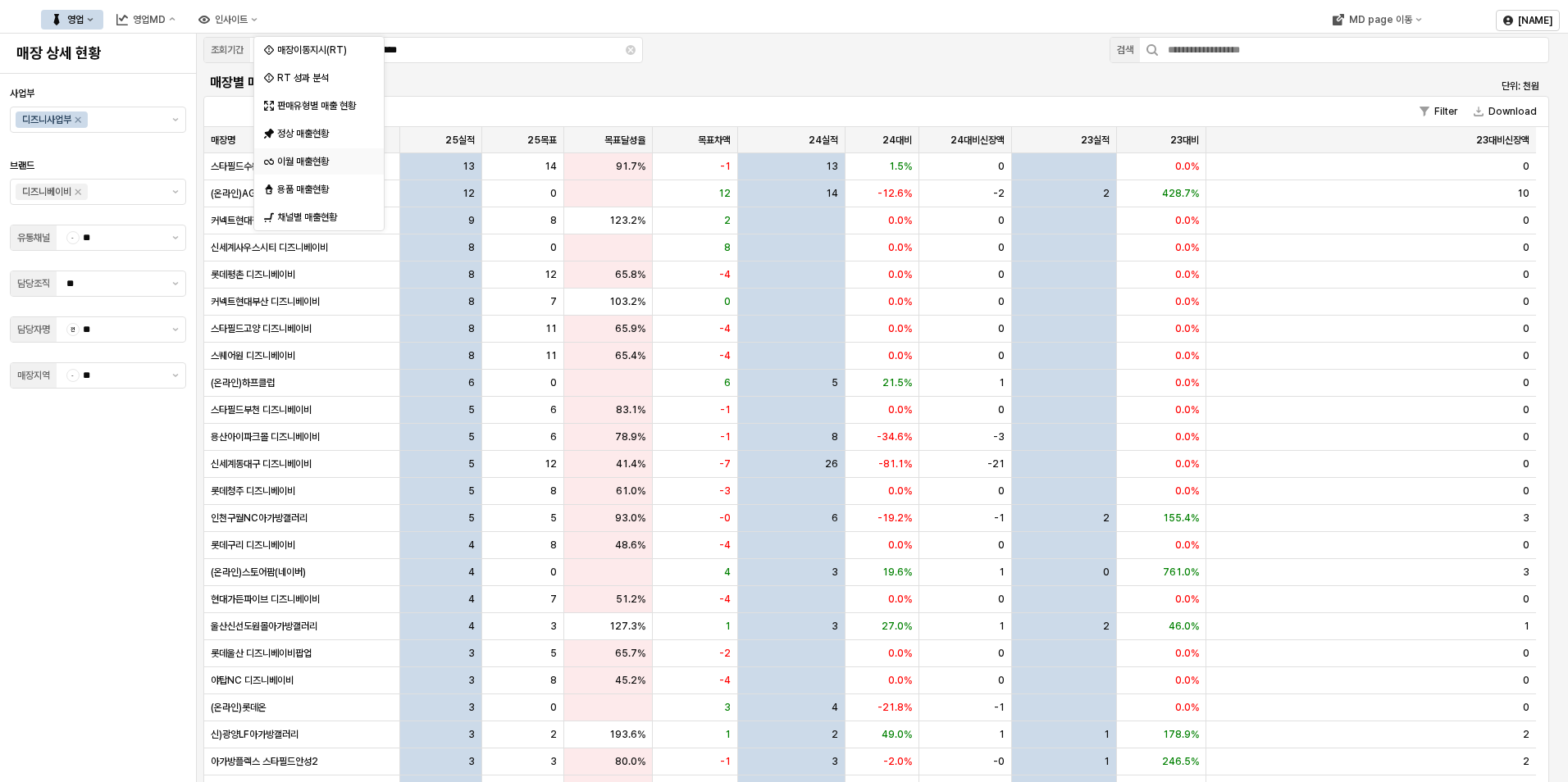click on "이월 매출현황" at bounding box center [321, 161] 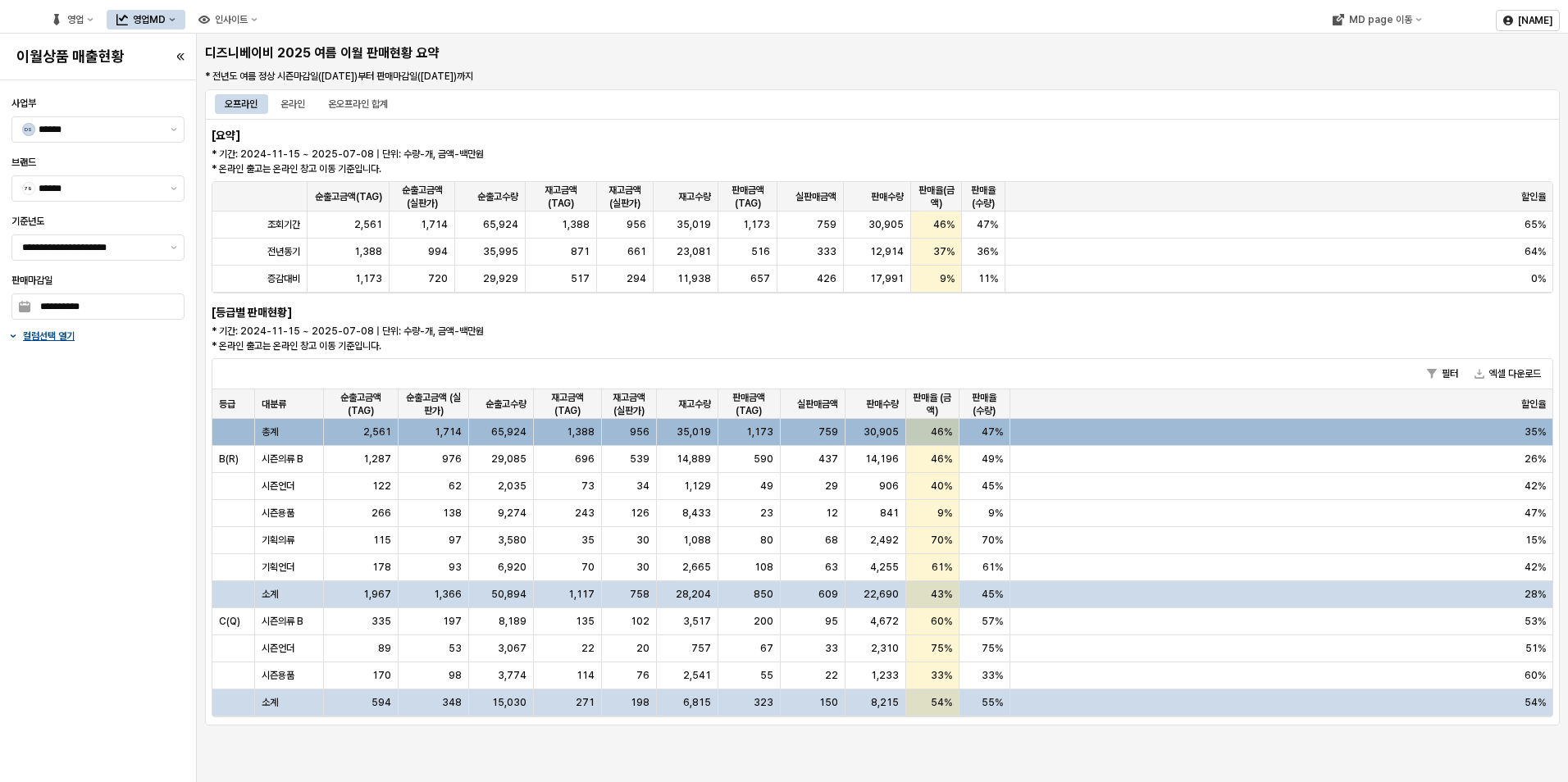 click on "**********" at bounding box center (98, 431) 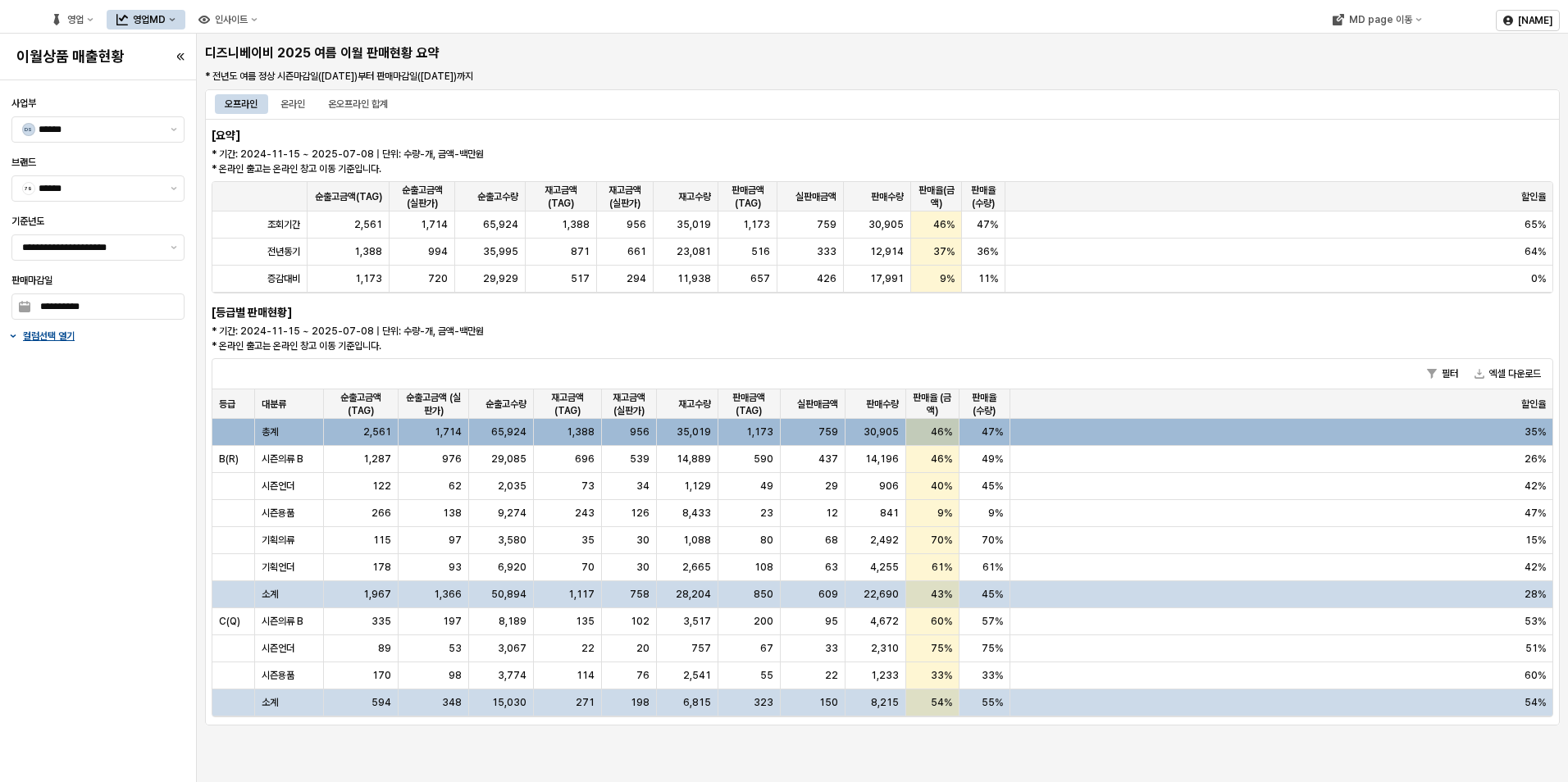 click on "**********" at bounding box center [98, 431] 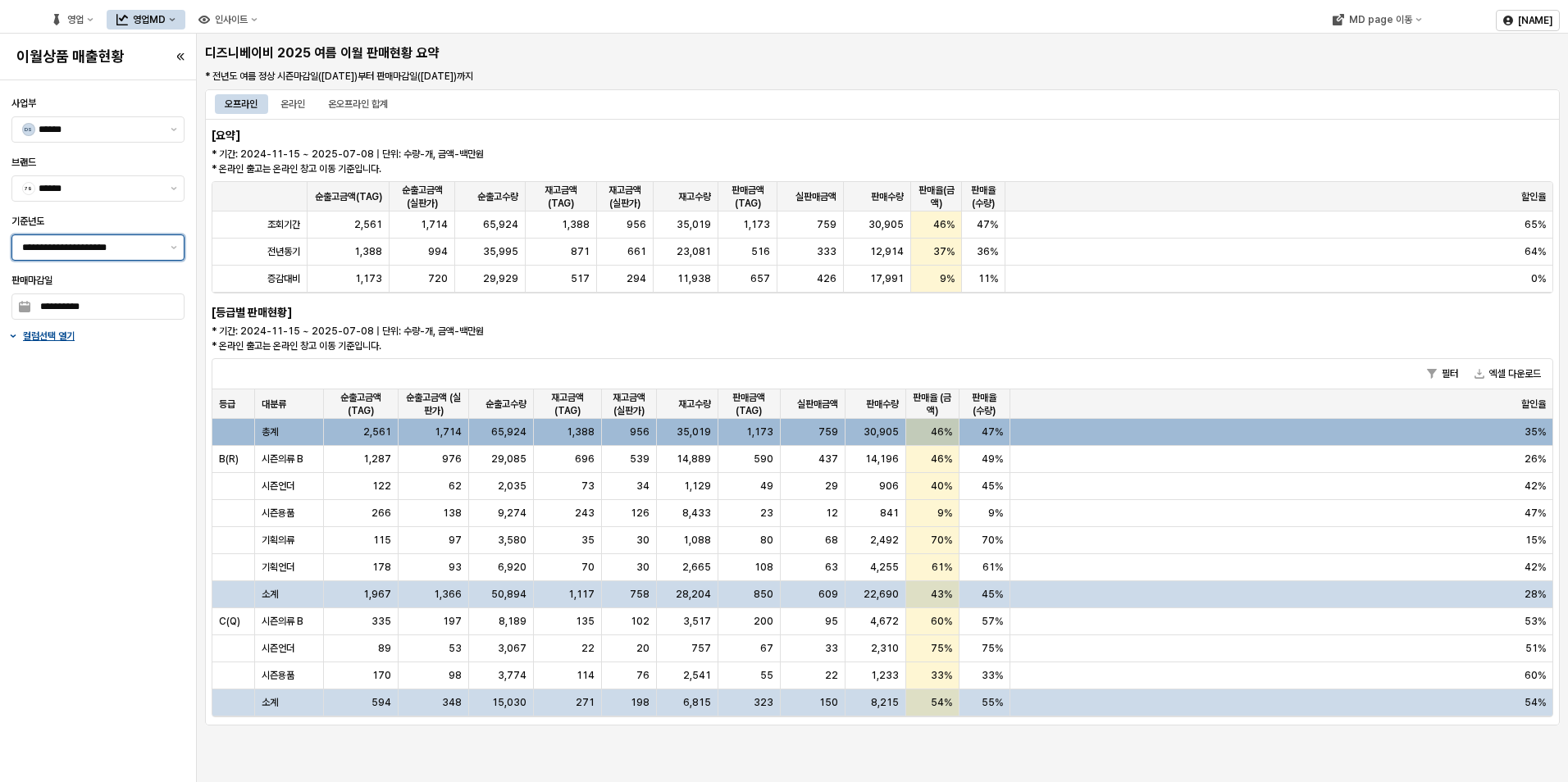 click on "**********" at bounding box center (91, 248) 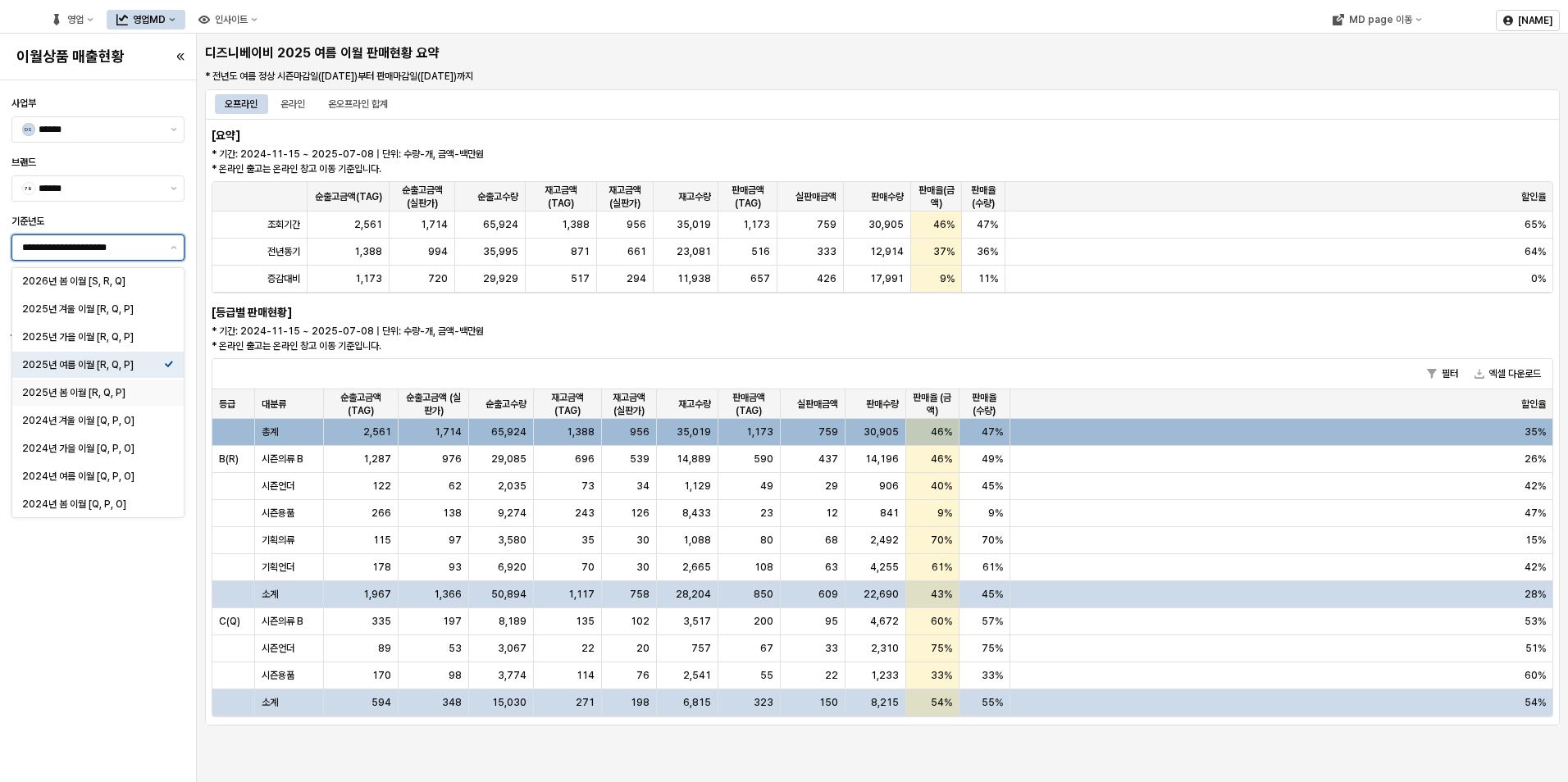 click on "2025년 봄 이월 [R, Q, P]" at bounding box center [93, 393] 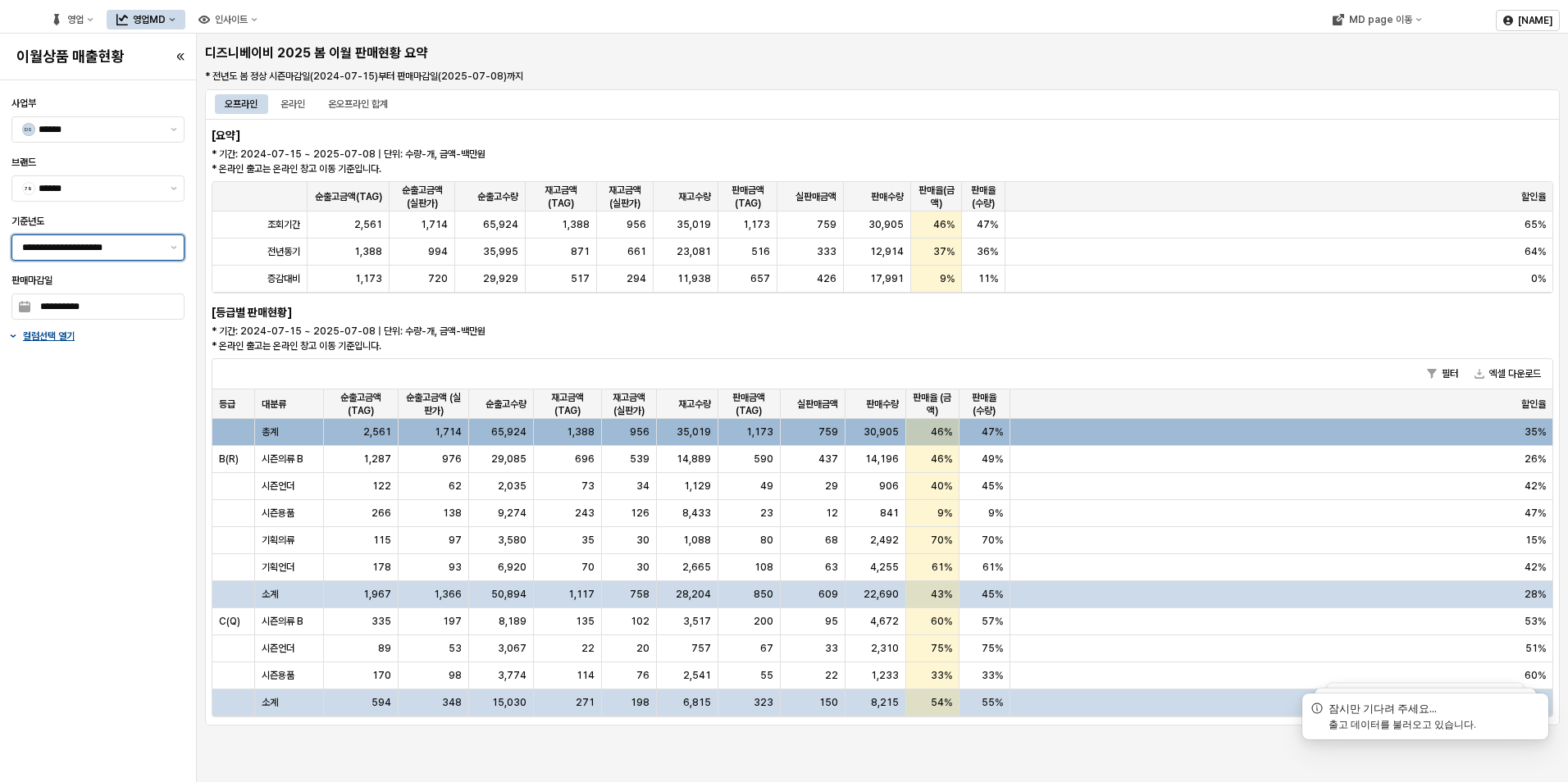 click on "**********" at bounding box center (91, 248) 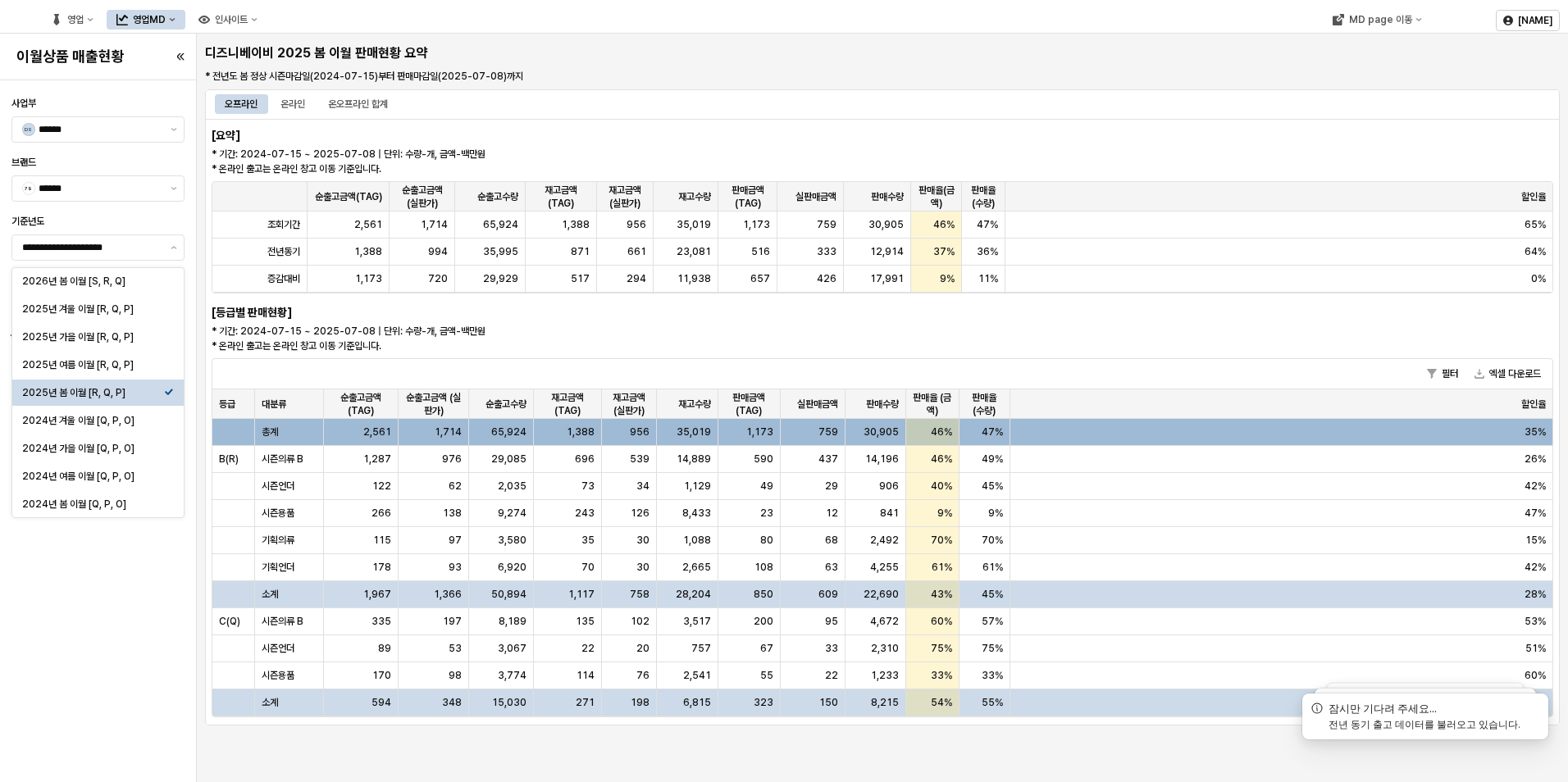 click on "**********" at bounding box center (98, 431) 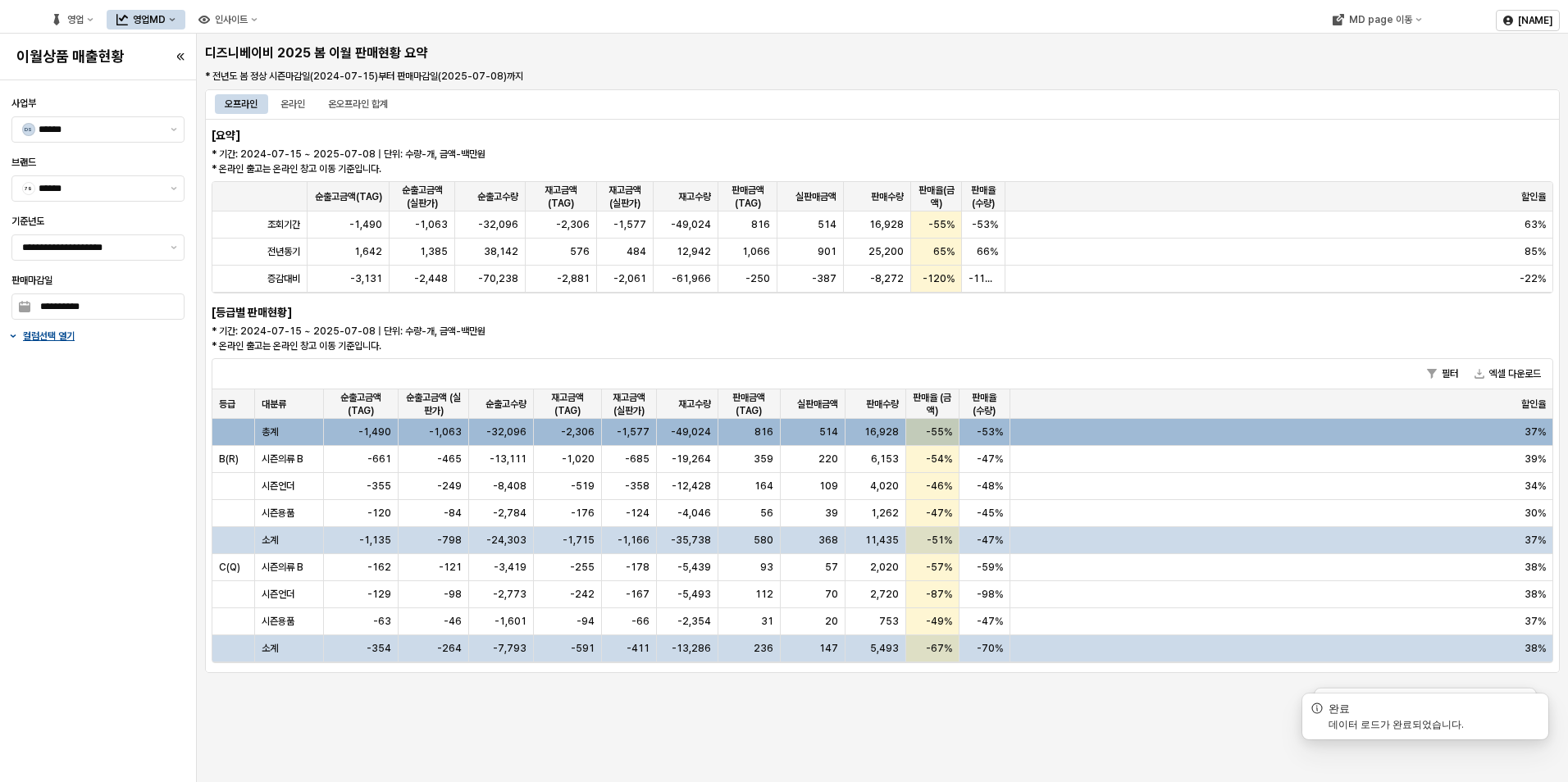 click on "**********" at bounding box center [98, 431] 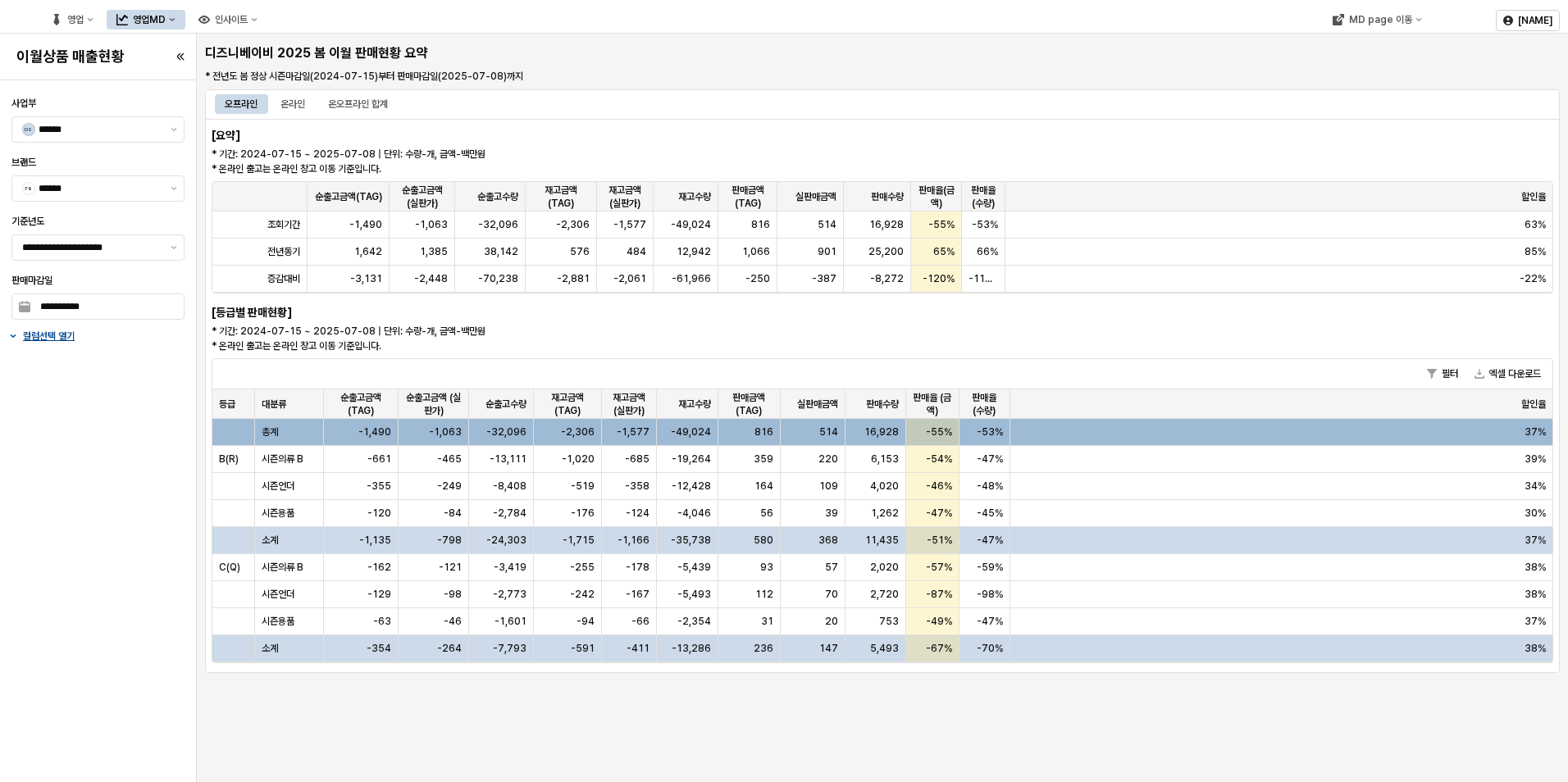 click on "**********" at bounding box center (98, 431) 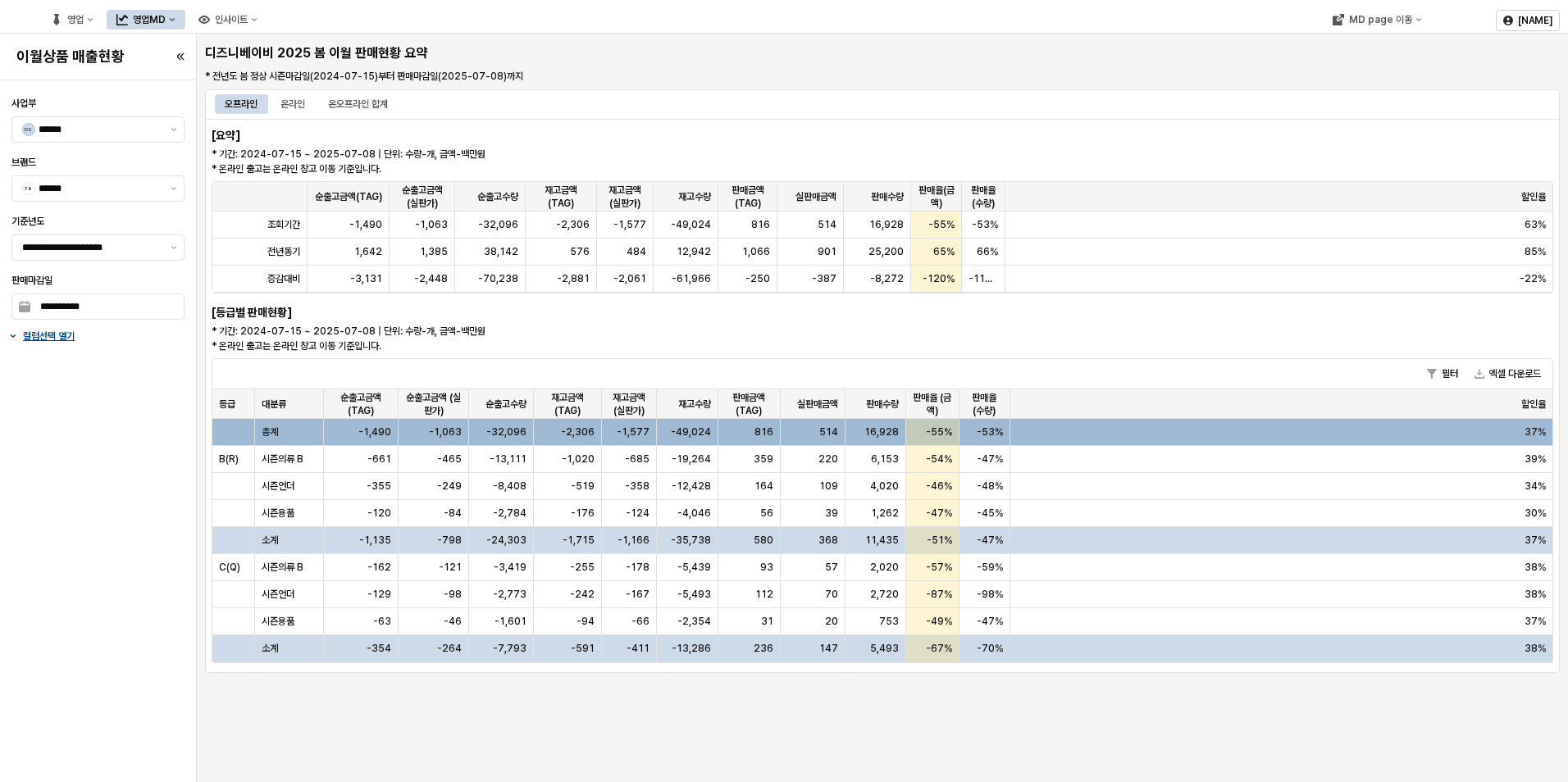 click on "**********" at bounding box center (98, 431) 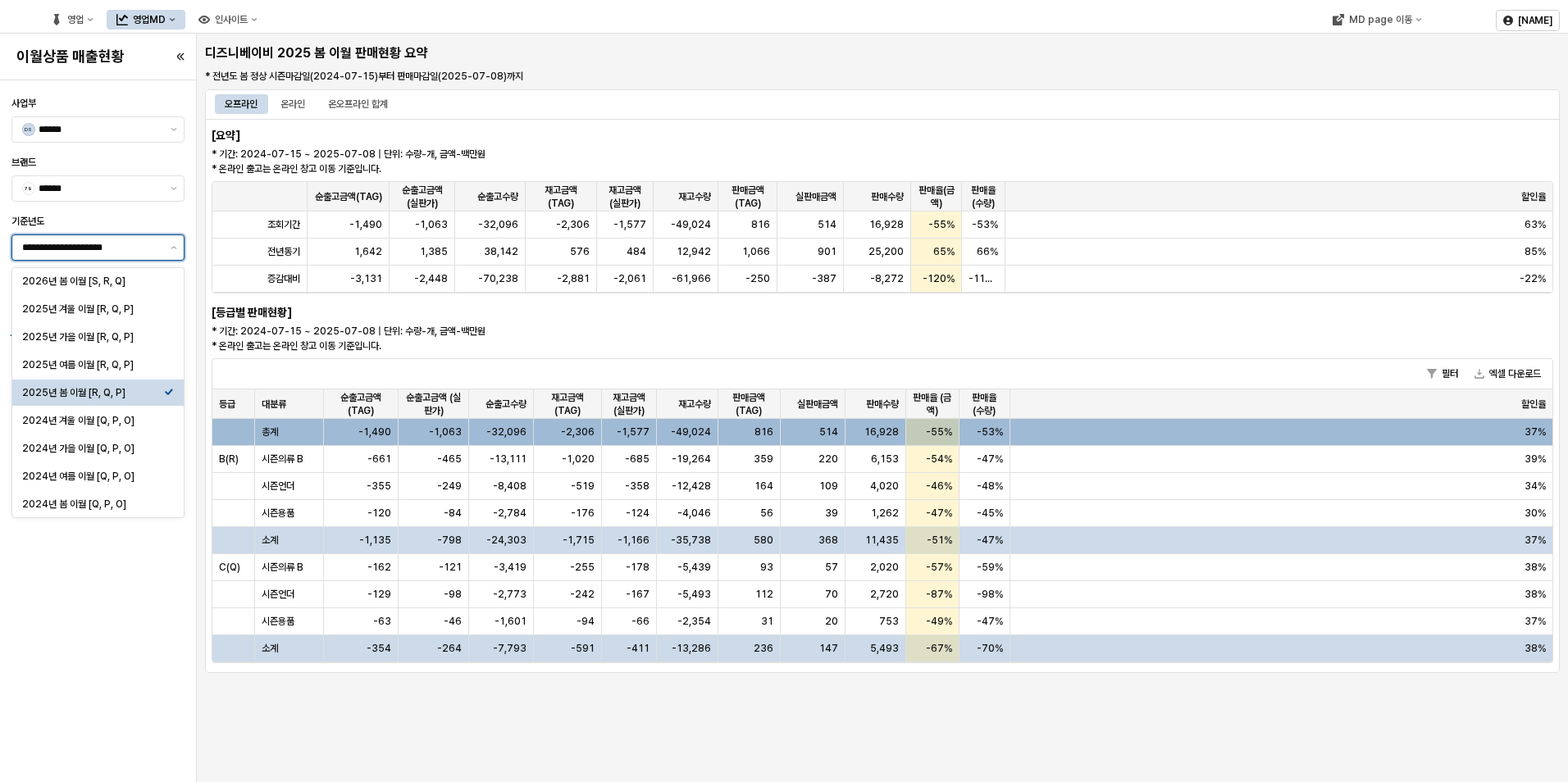 click on "**********" at bounding box center [91, 248] 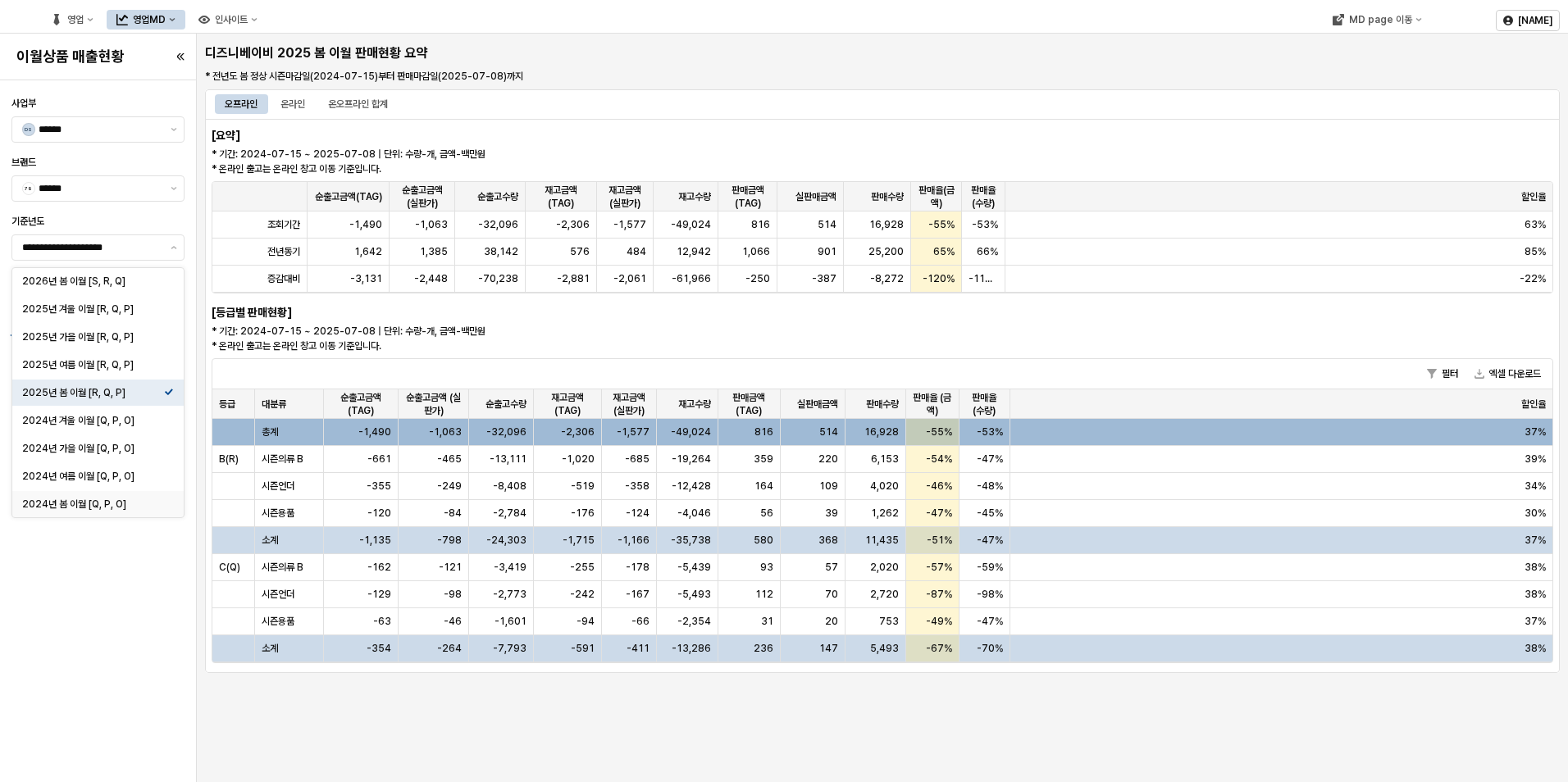 click on "**********" at bounding box center (98, 431) 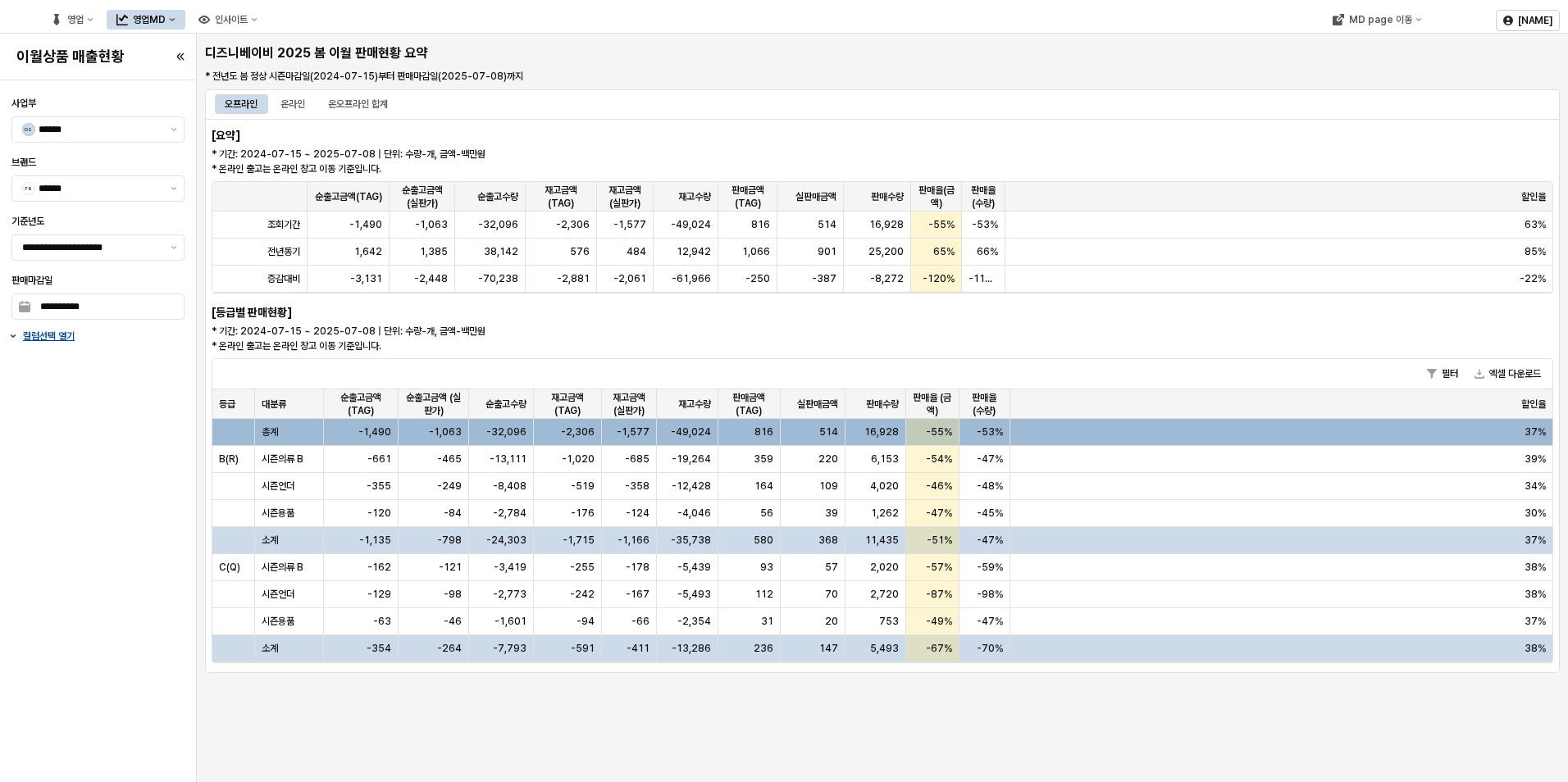 click on "**********" at bounding box center [98, 431] 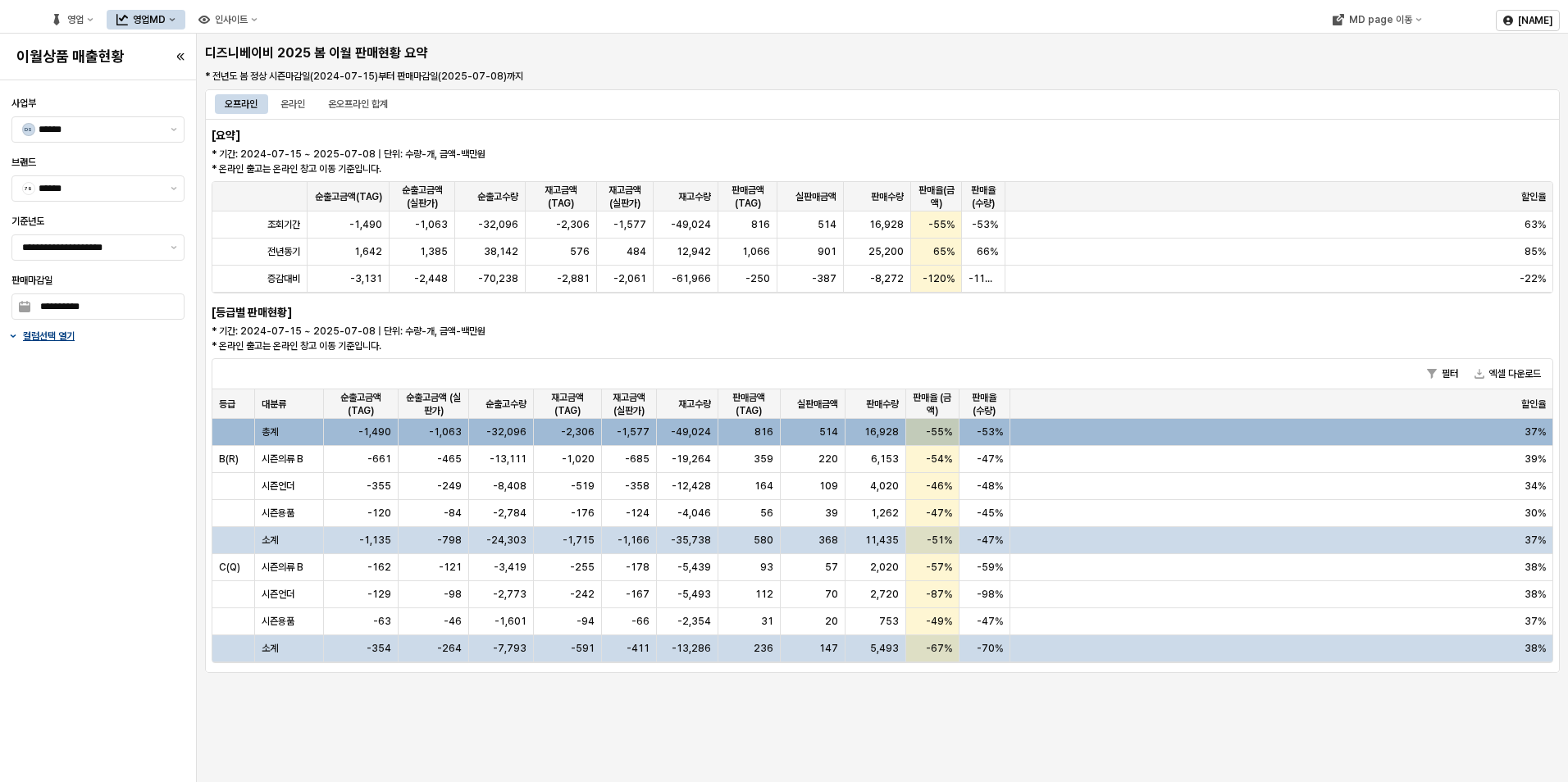 click on "컬럼선택 열기" at bounding box center [48, 336] 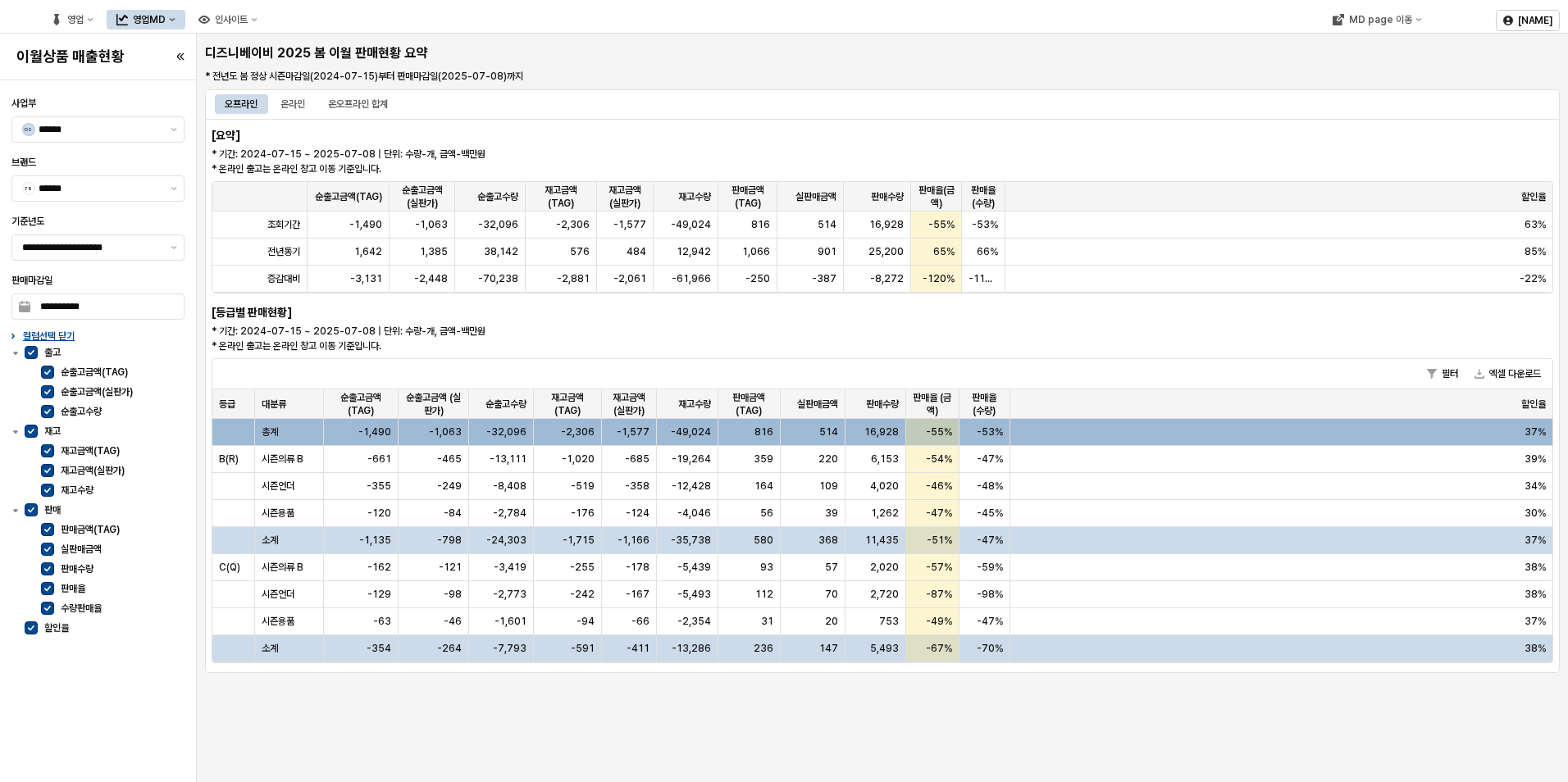 click on "출고" at bounding box center [114, 352] 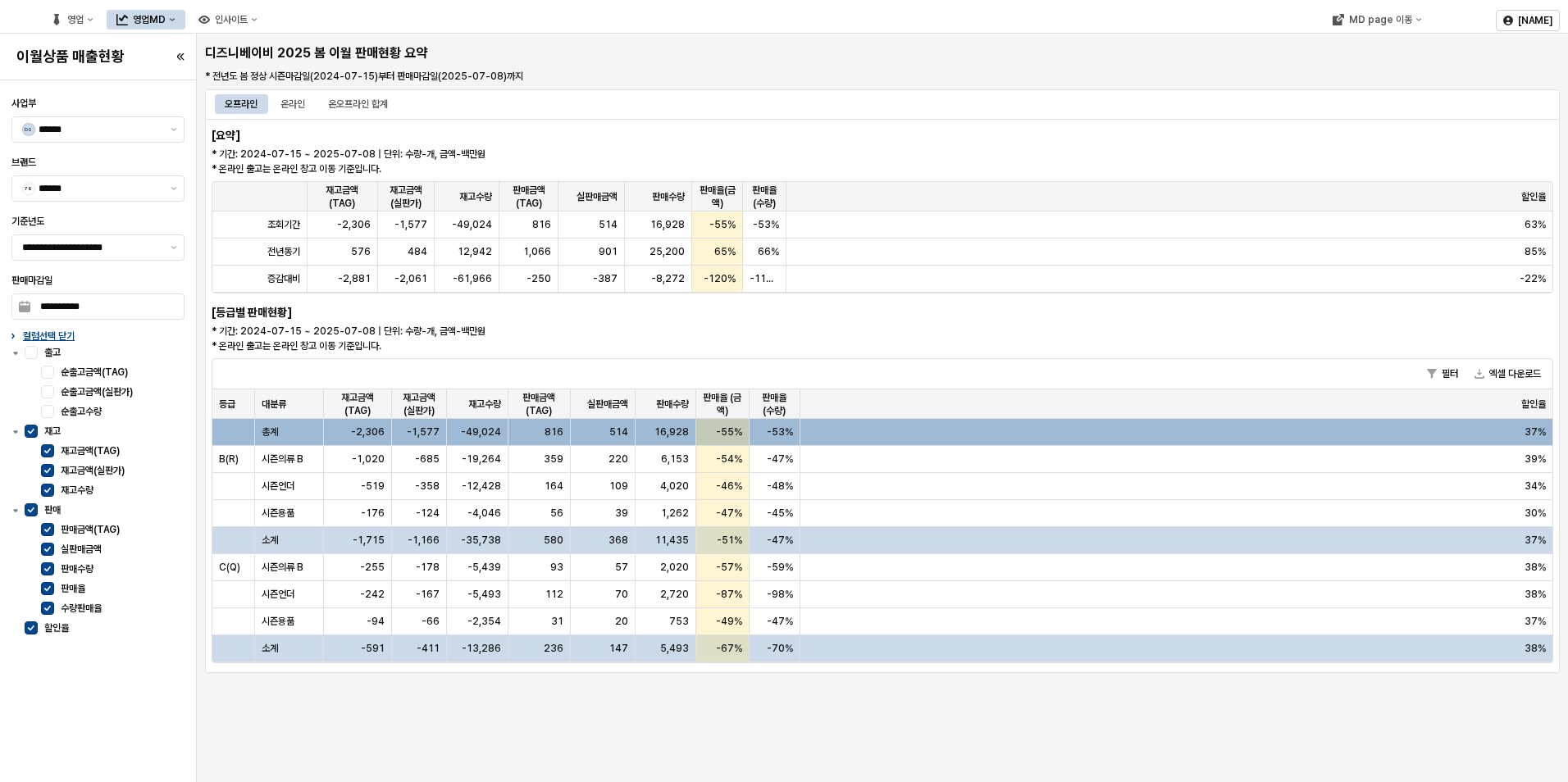 drag, startPoint x: 141, startPoint y: 639, endPoint x: 248, endPoint y: 502, distance: 173.83325 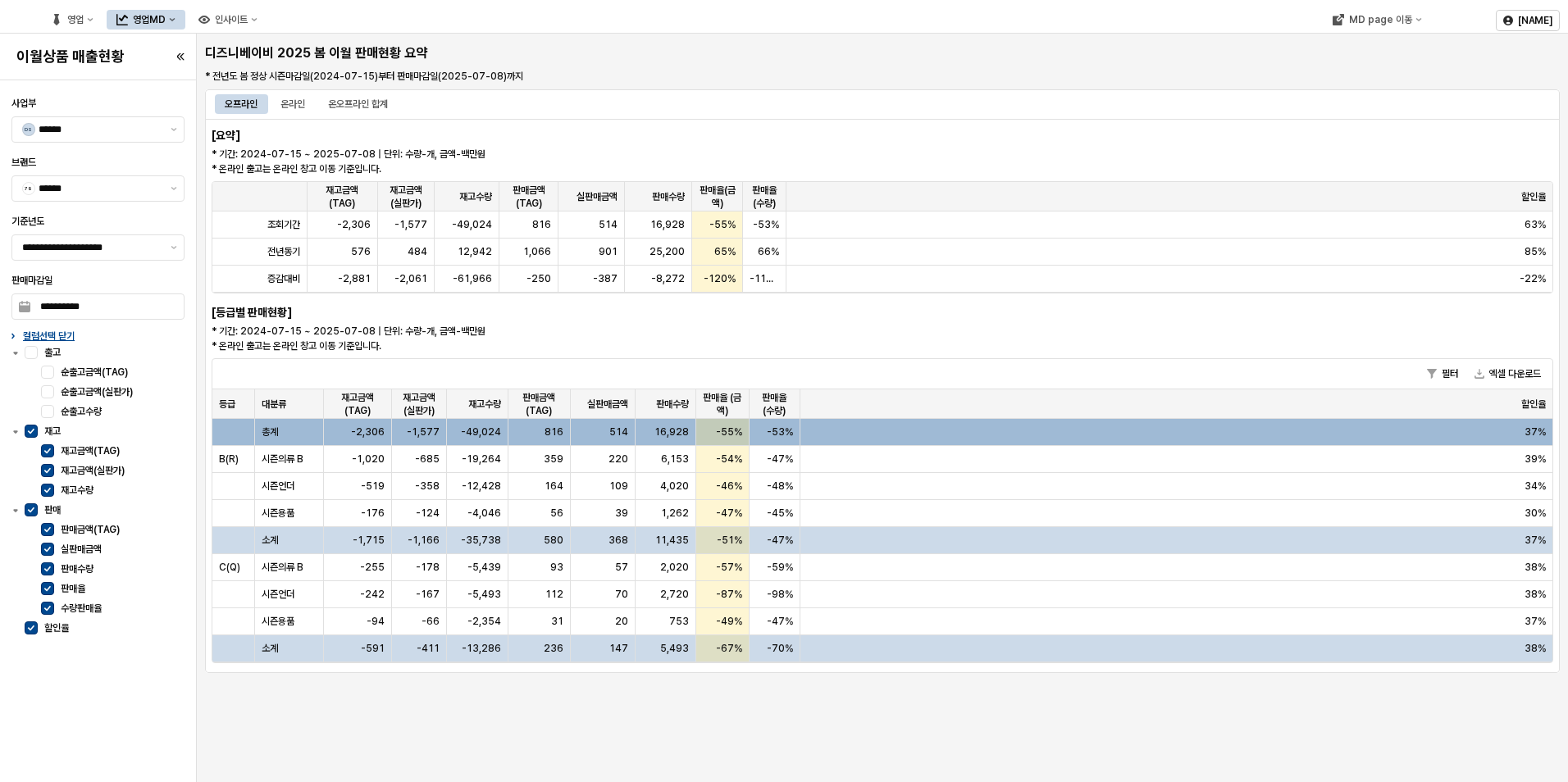 click on "* 기간: 2024-07-15 ~ 2025-07-08 | 단위: 수량-개, 금액-백만원 * 온라인 출고는 온라인 창고 이동 기준입니다." at bounding box center [600, 339] 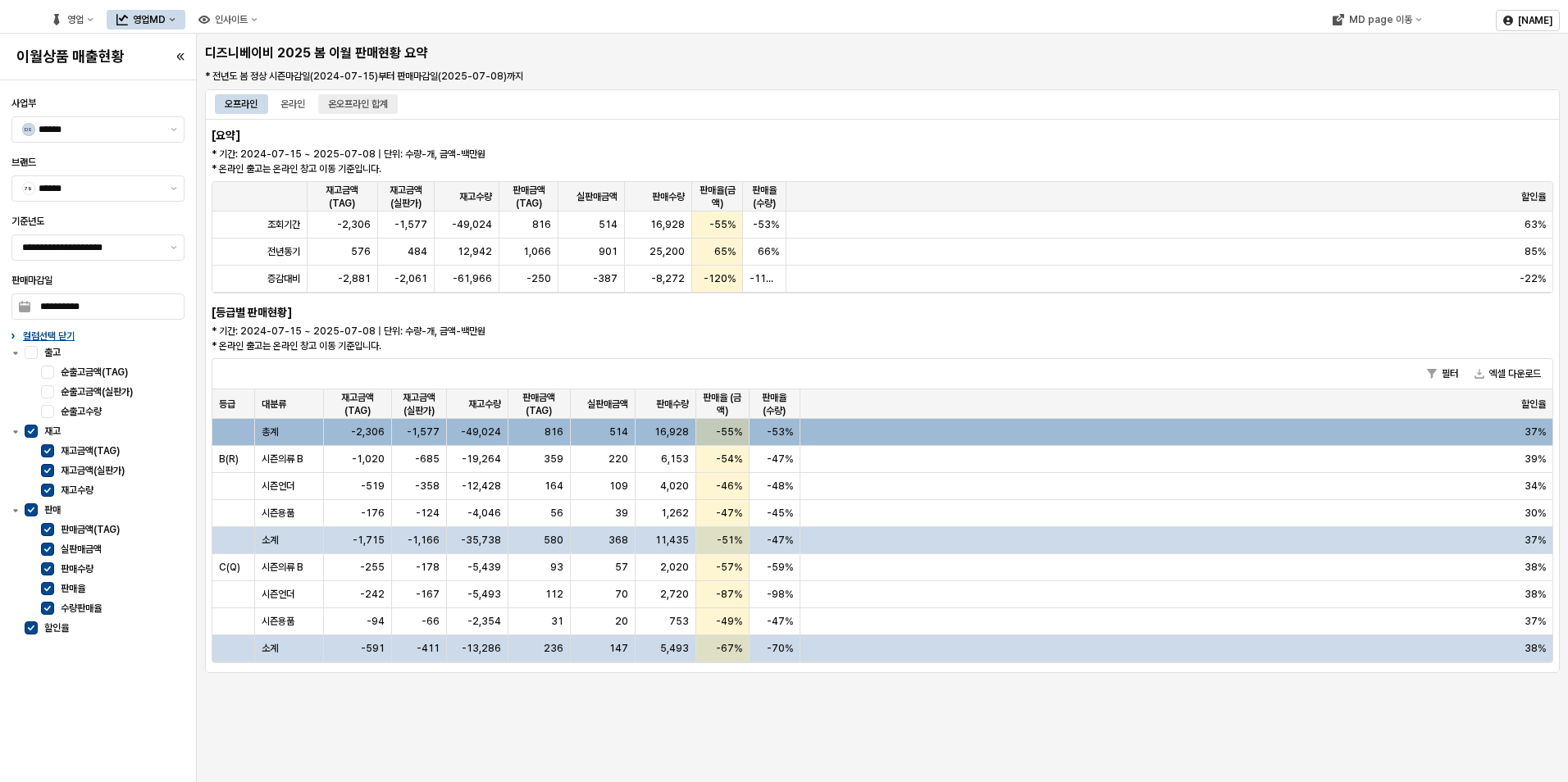 click on "온오프라인 합계" at bounding box center (358, 104) 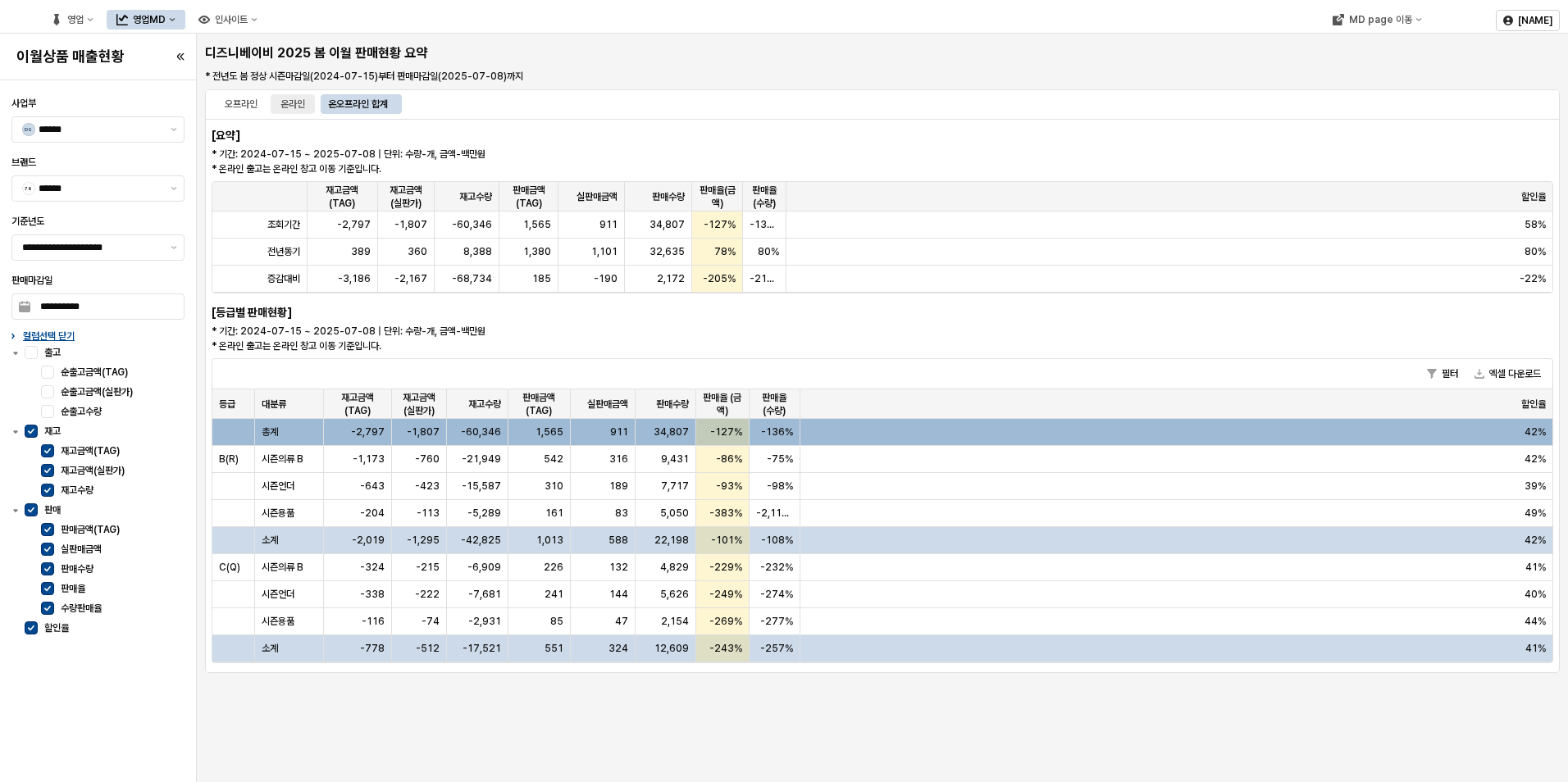 click on "온라인" at bounding box center (293, 104) 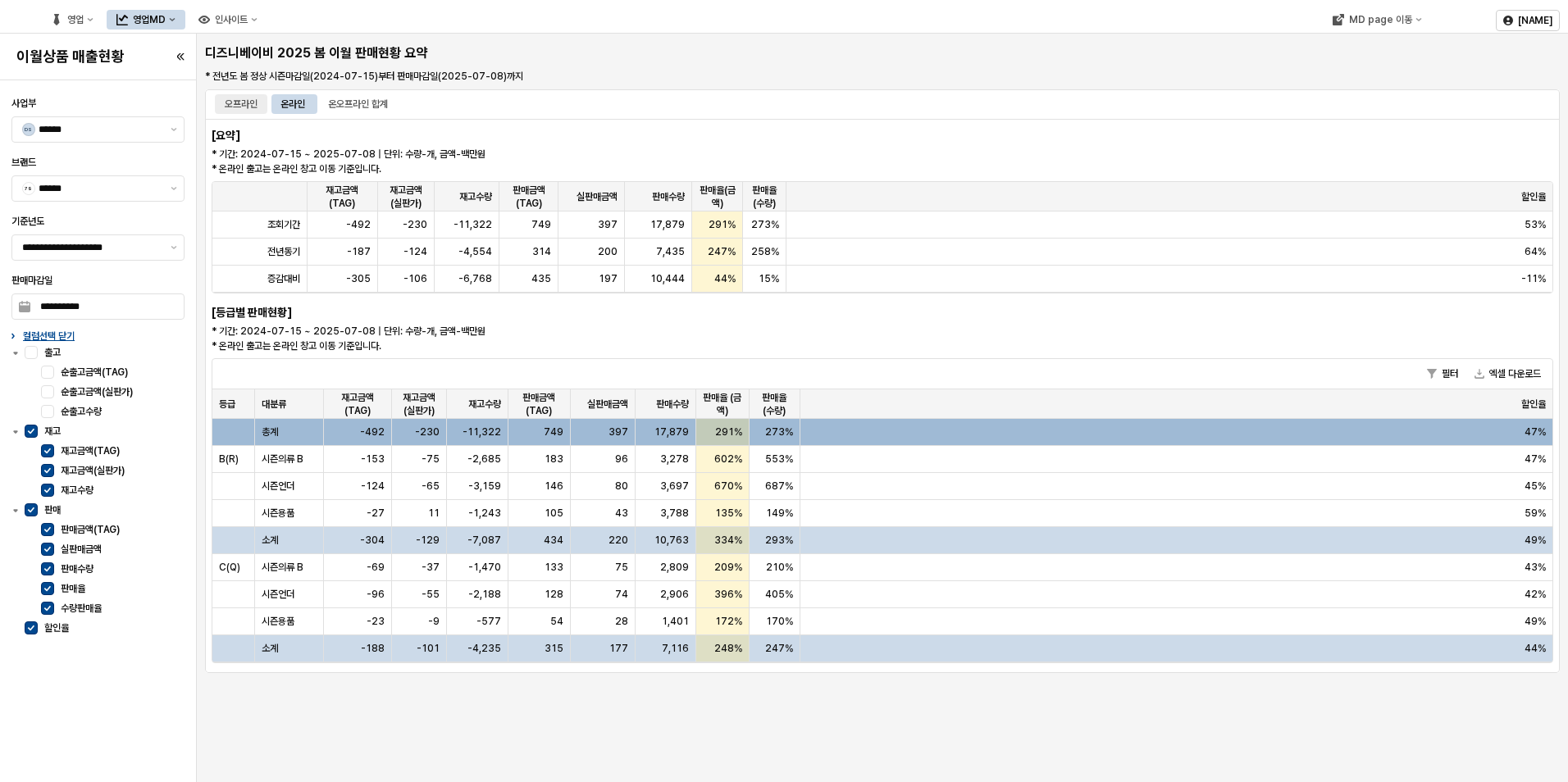 click on "오프라인" at bounding box center [241, 104] 